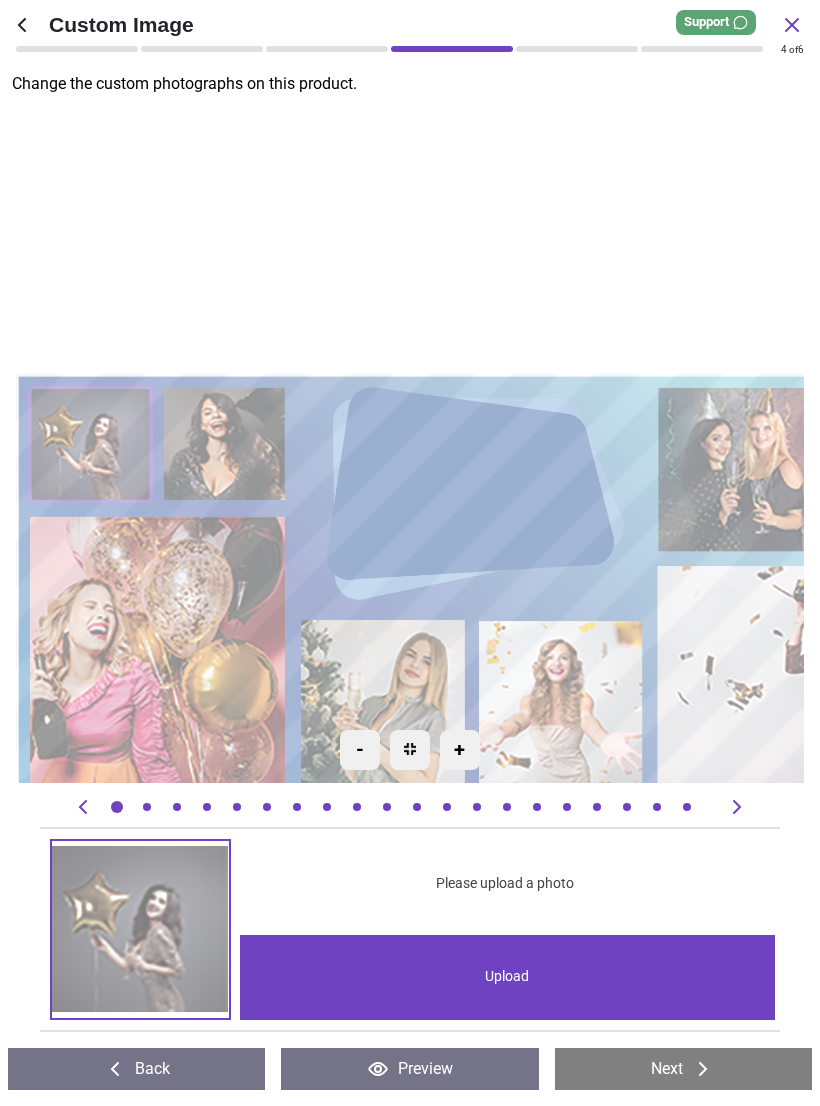 scroll, scrollTop: 0, scrollLeft: 0, axis: both 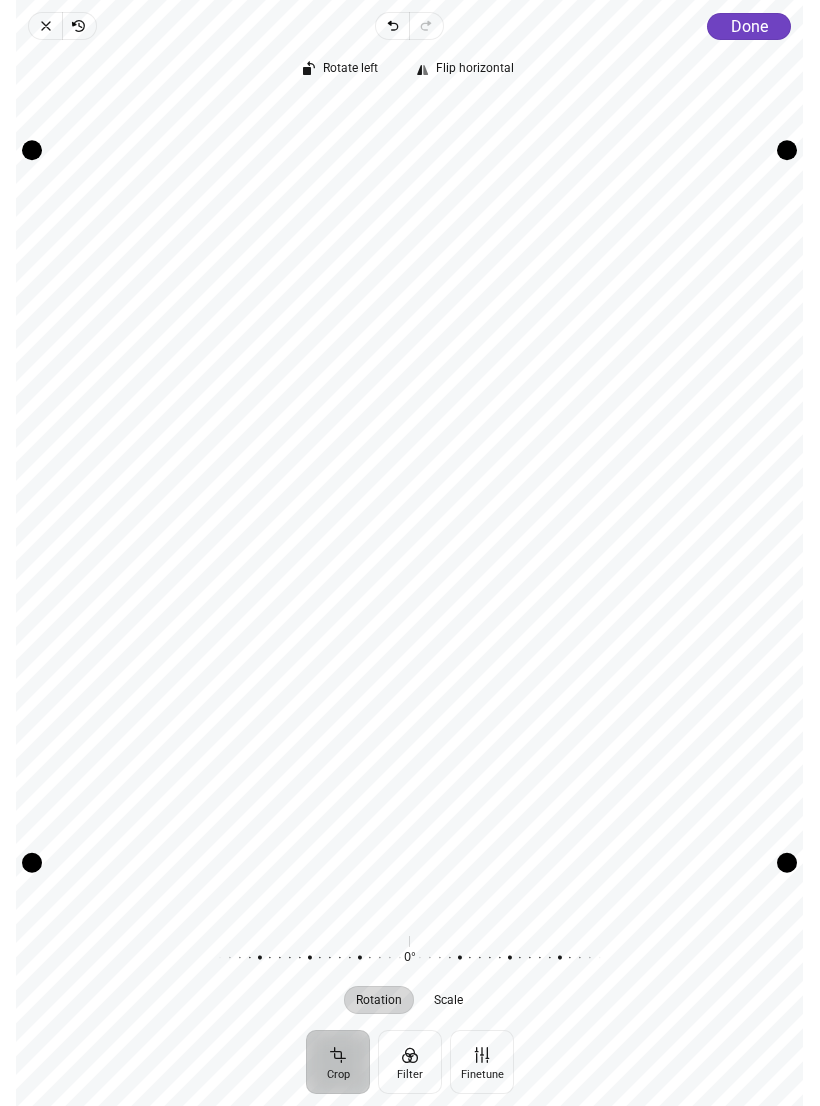 click on "Done" at bounding box center [749, 26] 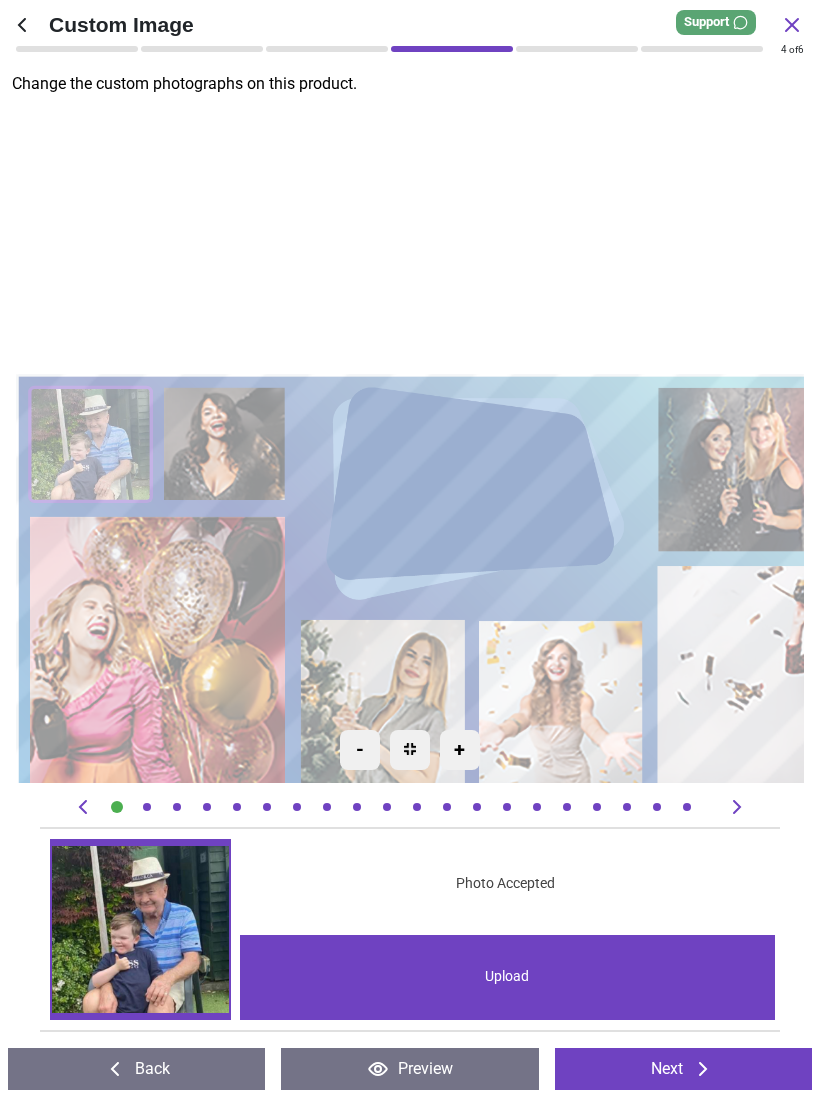 click 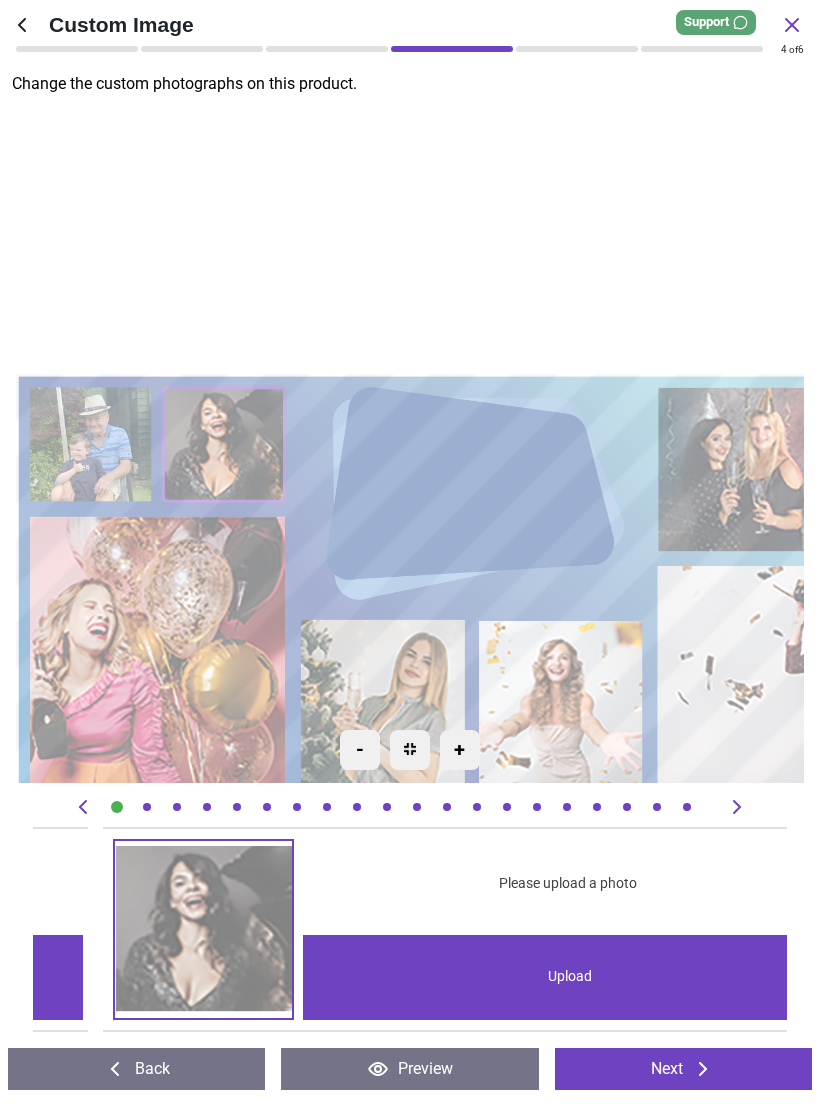scroll, scrollTop: 0, scrollLeft: 754, axis: horizontal 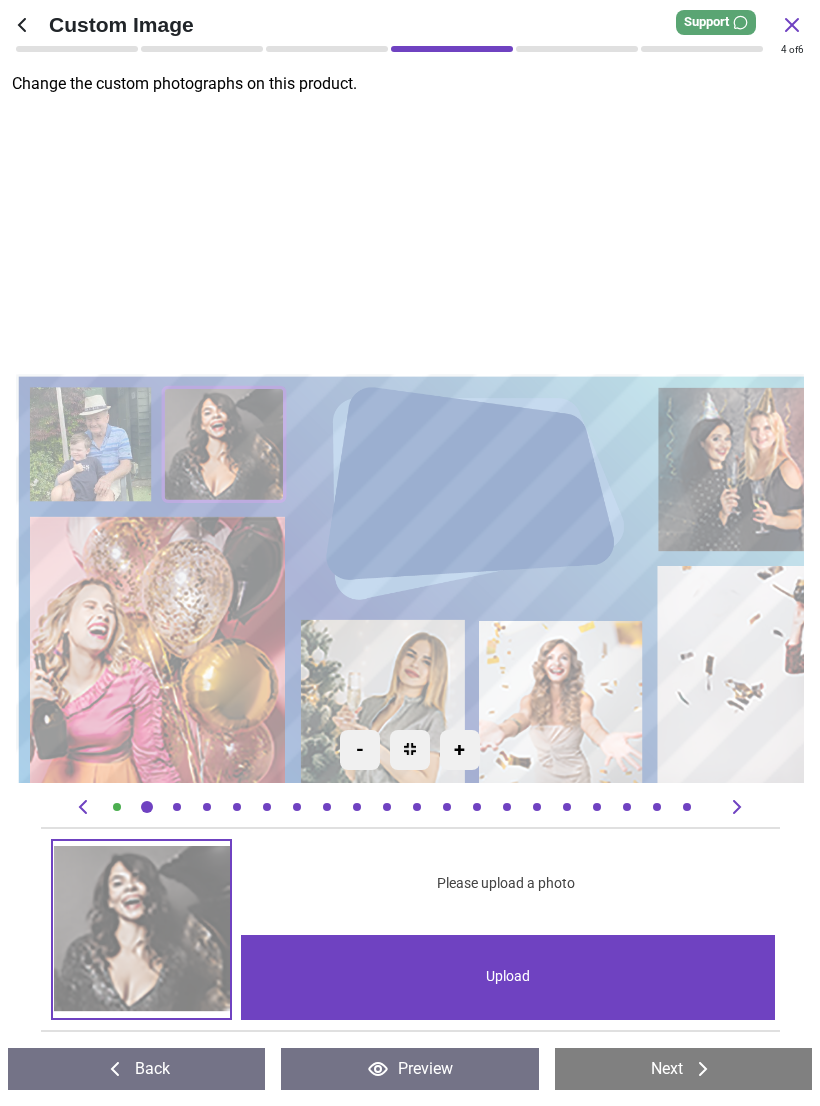 click on "Upload" at bounding box center [508, 977] 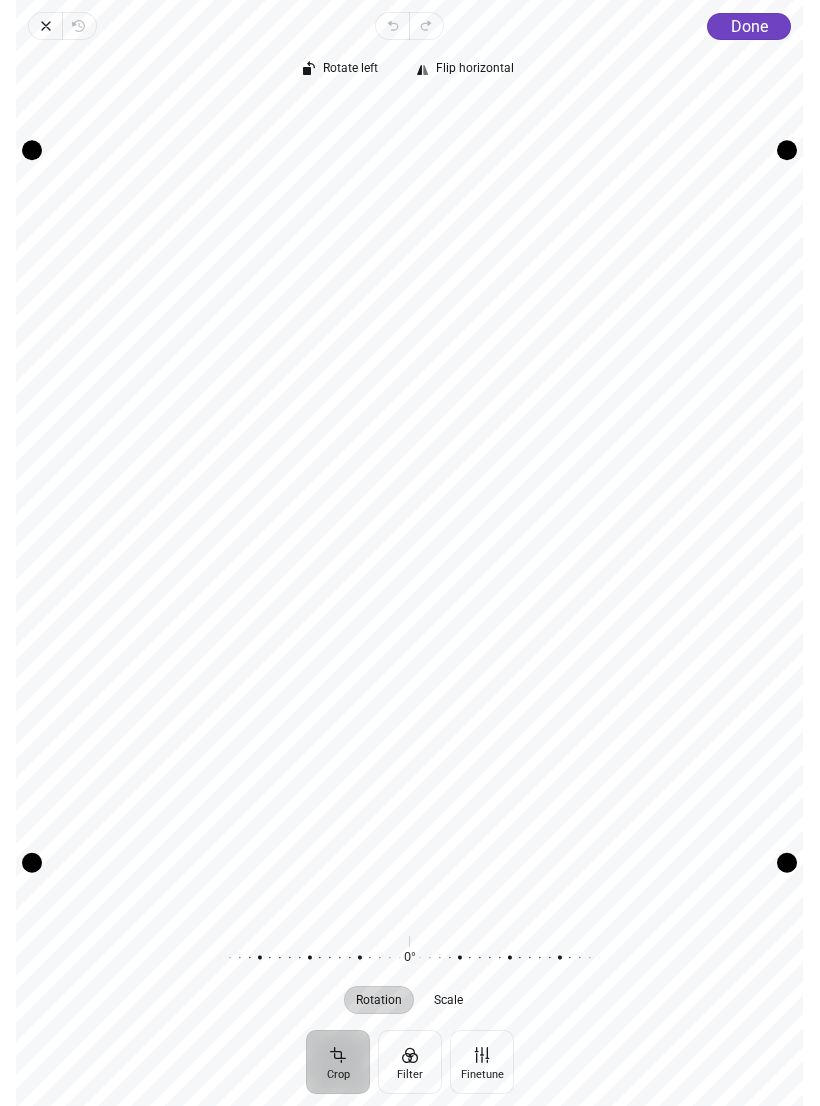 click on "Done" at bounding box center [749, 26] 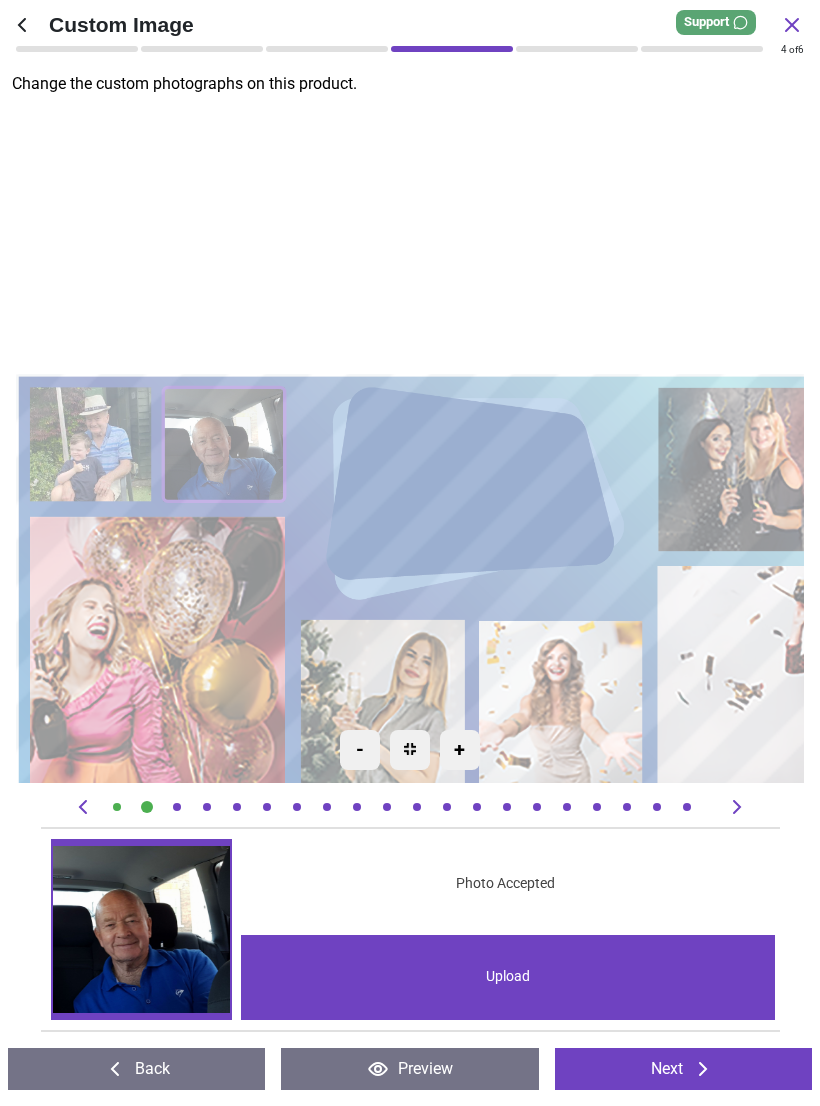 click 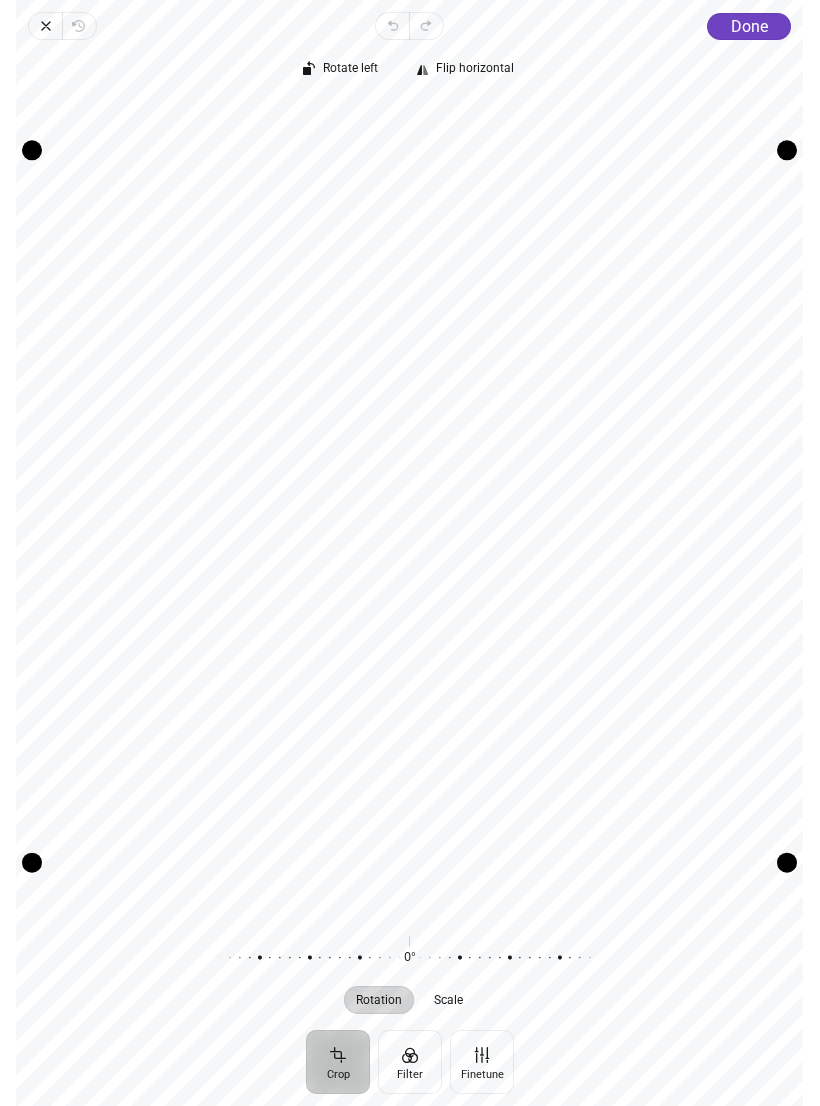 click on "Done" at bounding box center (749, 26) 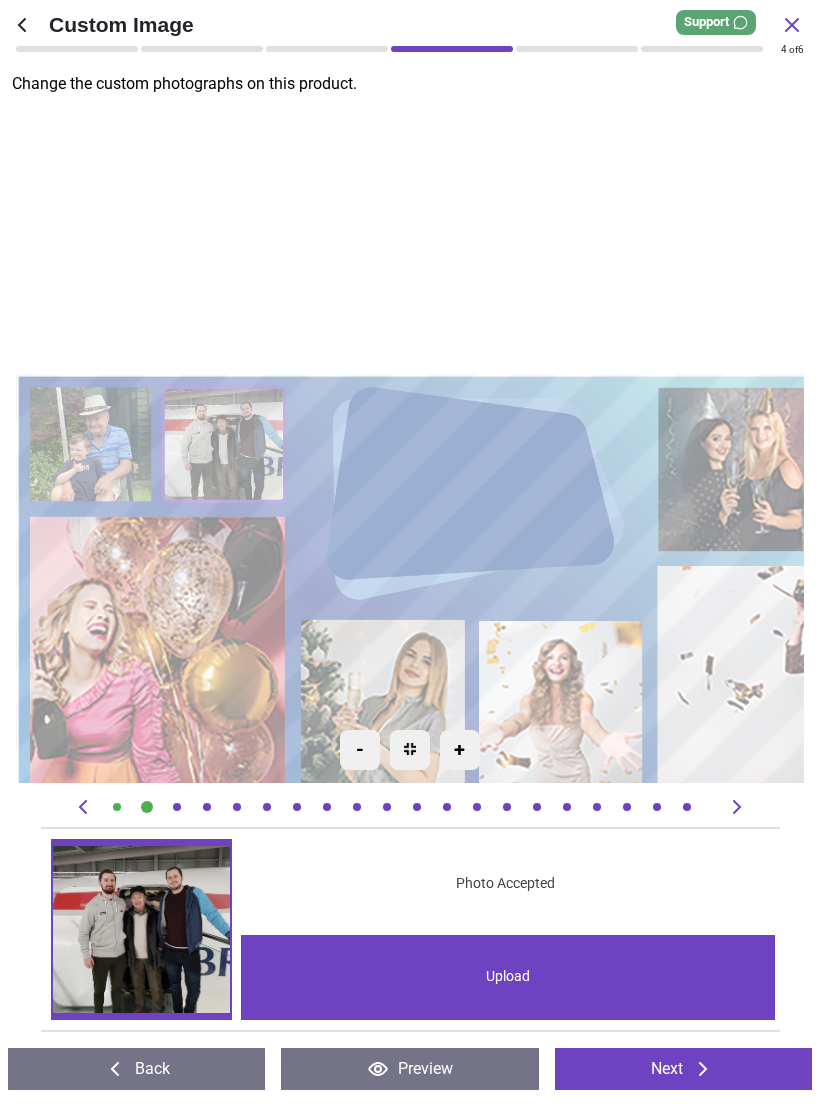 click 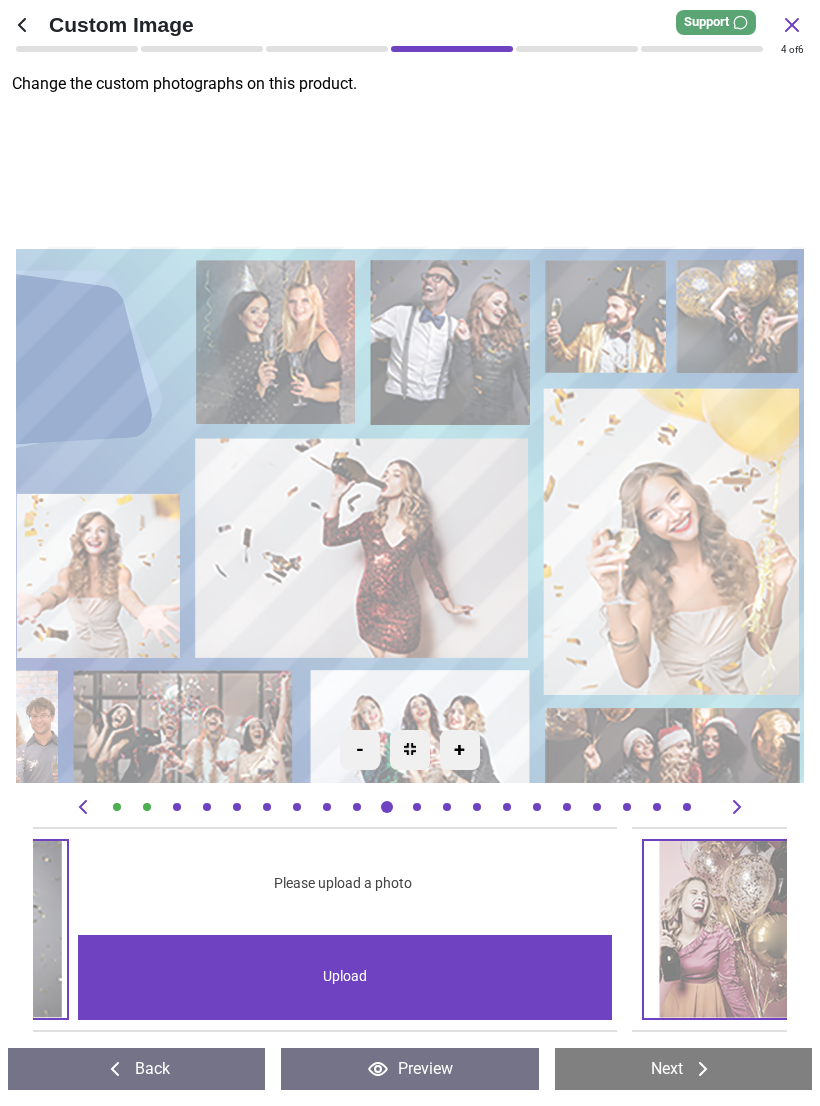 scroll, scrollTop: 0, scrollLeft: 6790, axis: horizontal 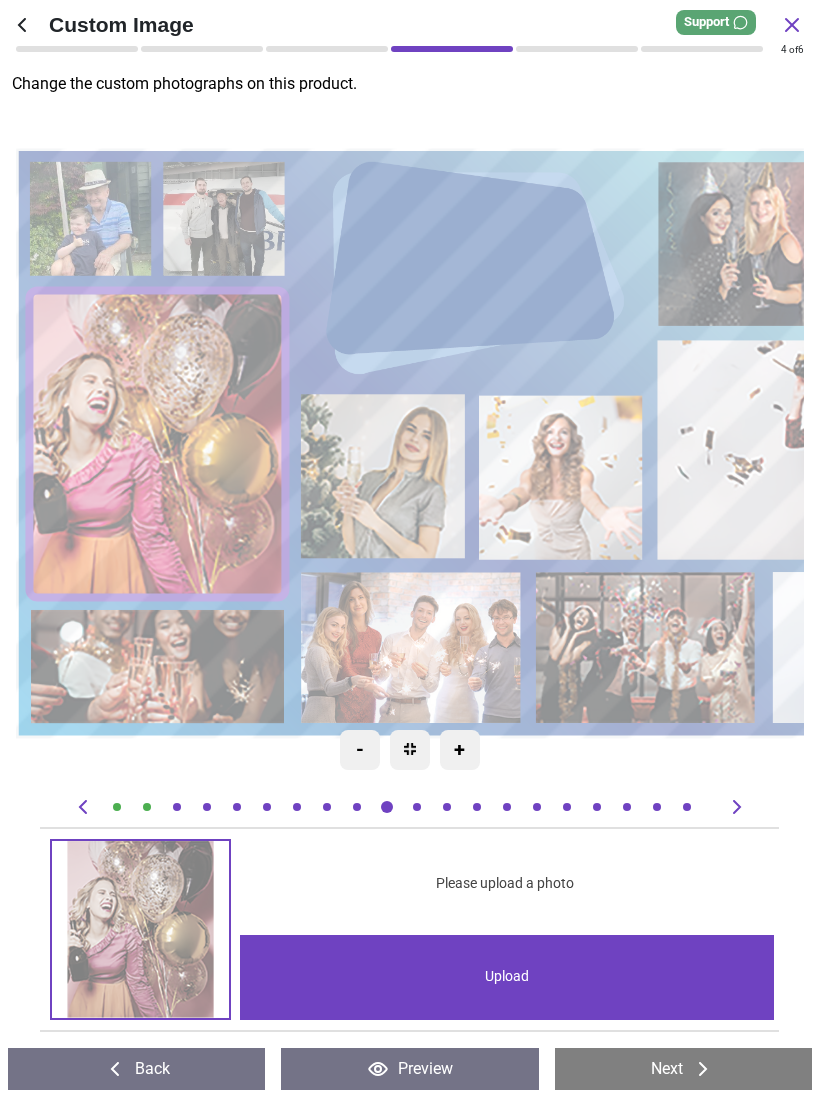 click on "Upload" at bounding box center [507, 977] 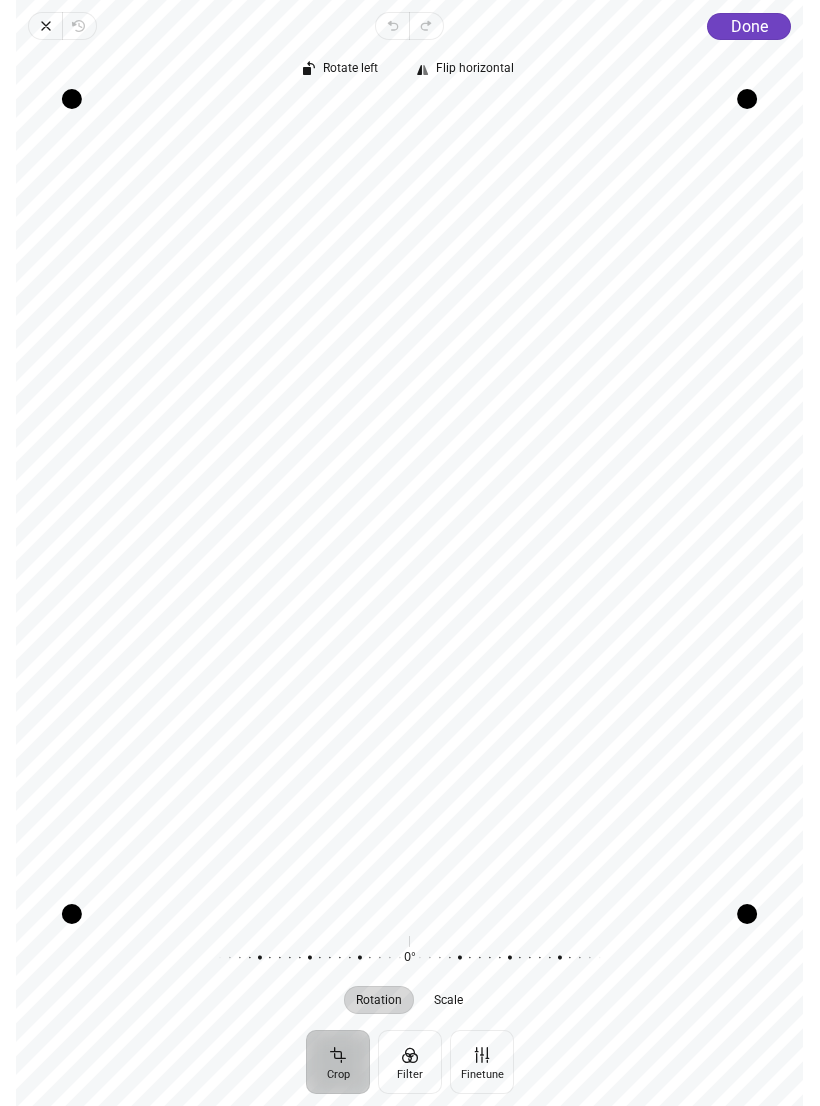 click on "Done" at bounding box center [749, 26] 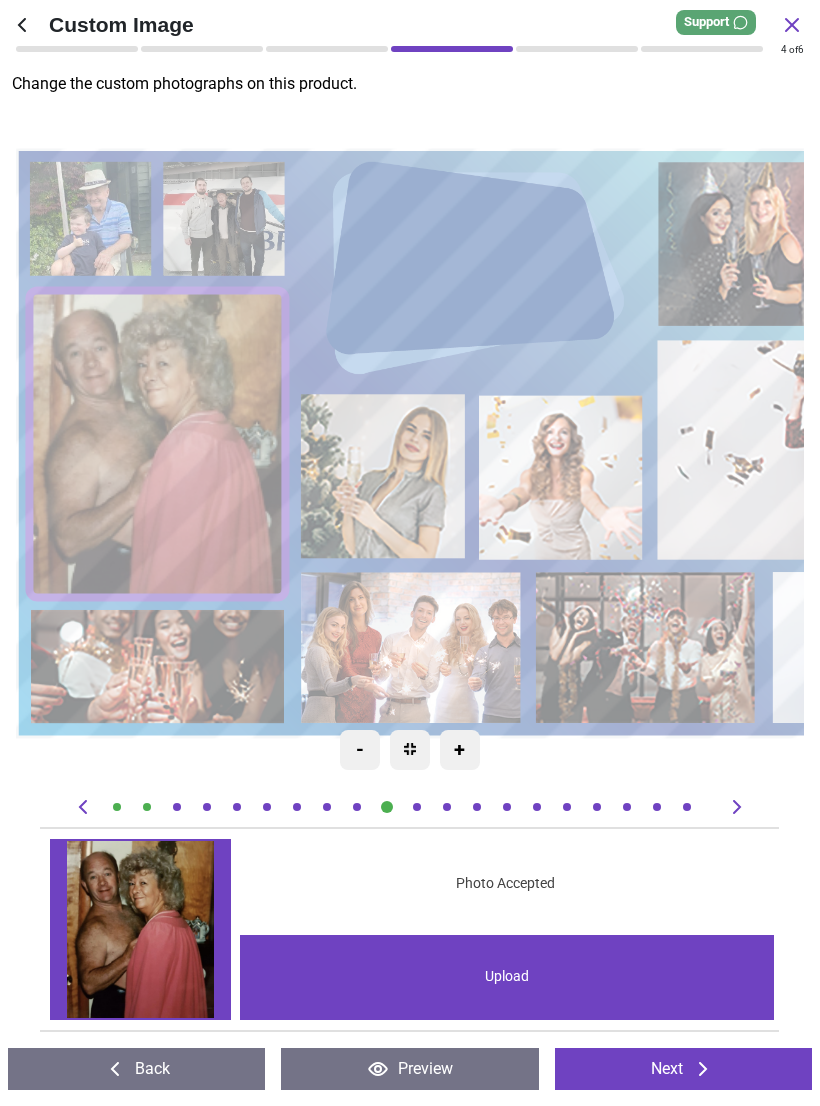 click 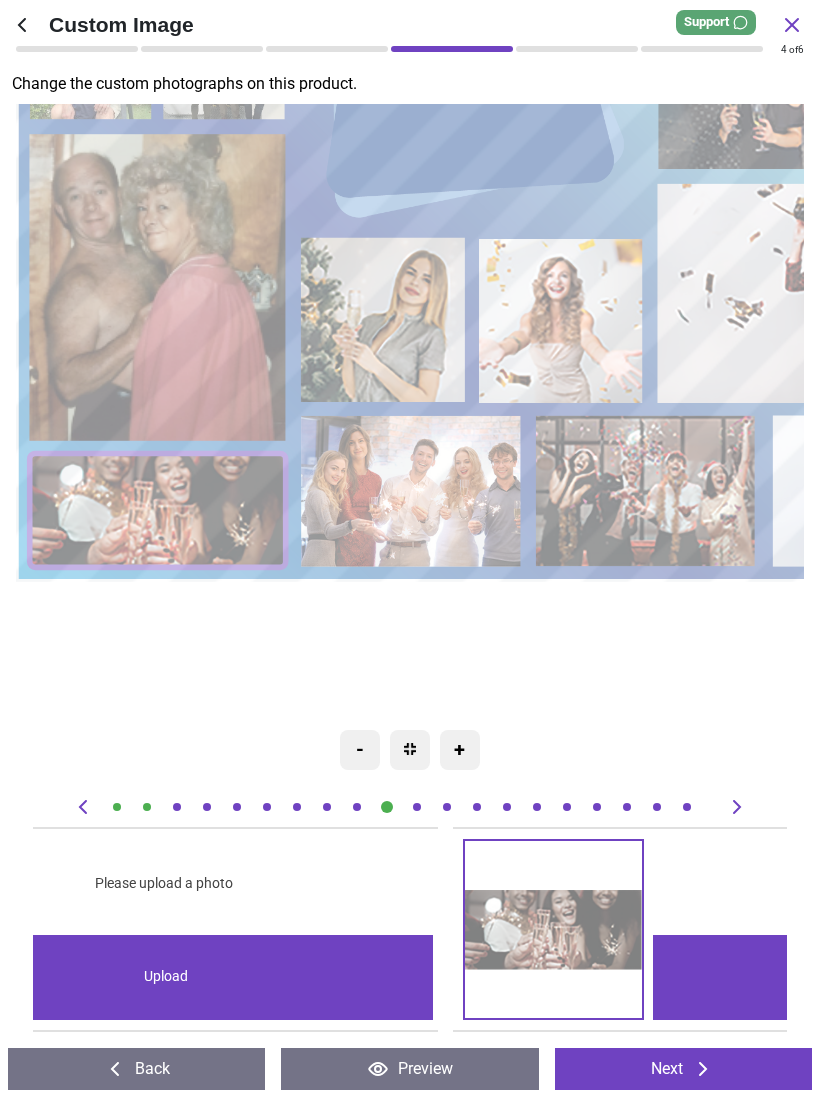 scroll, scrollTop: 0, scrollLeft: 12825, axis: horizontal 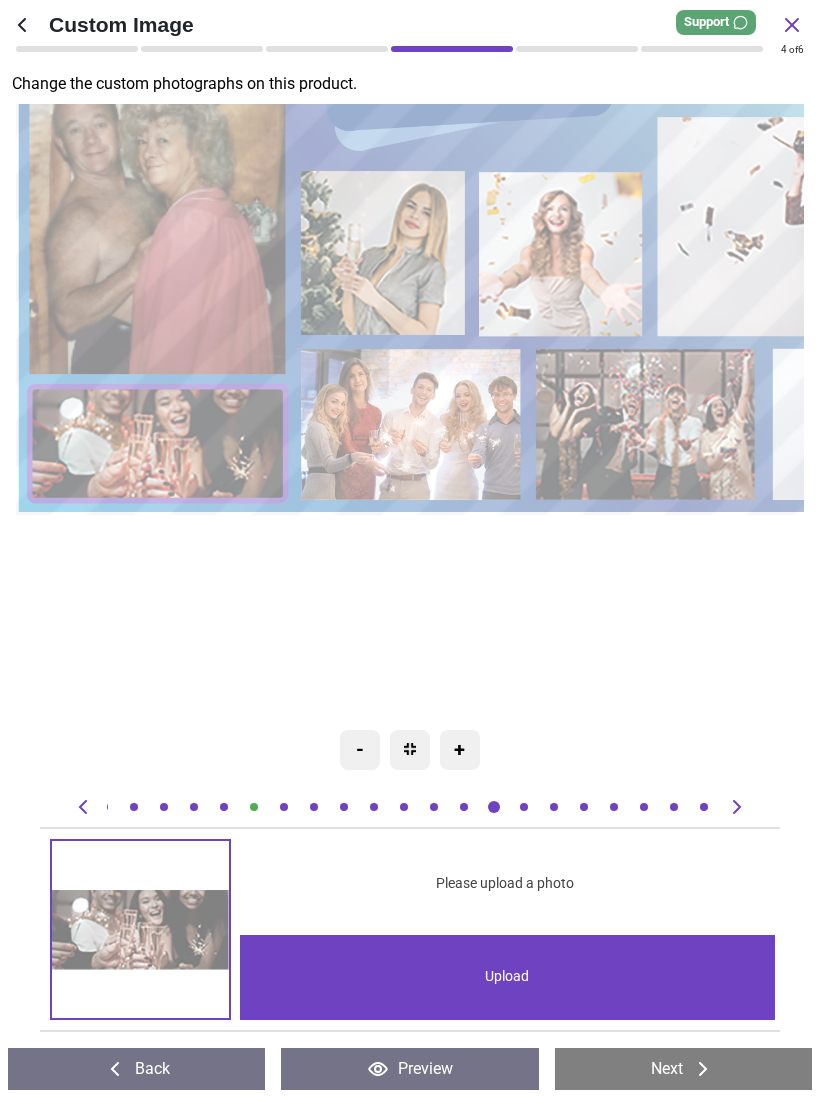 click on "Please upload a photo" at bounding box center [505, 884] 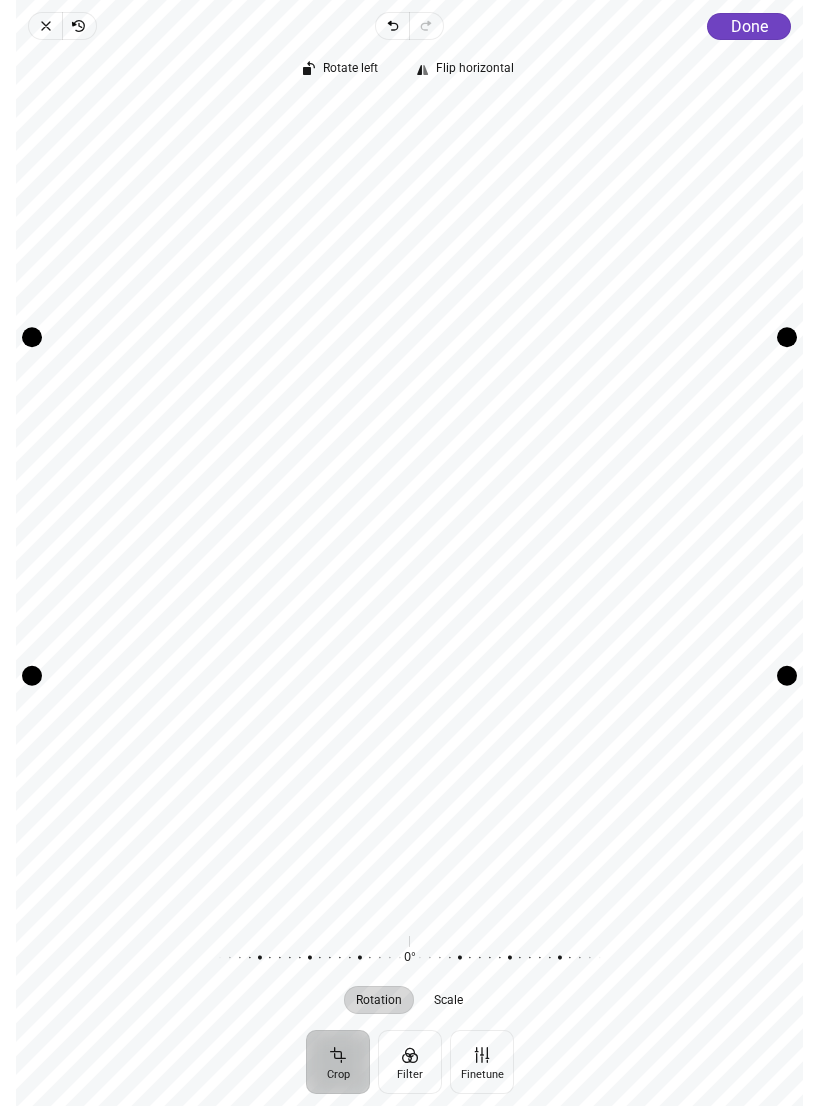 click 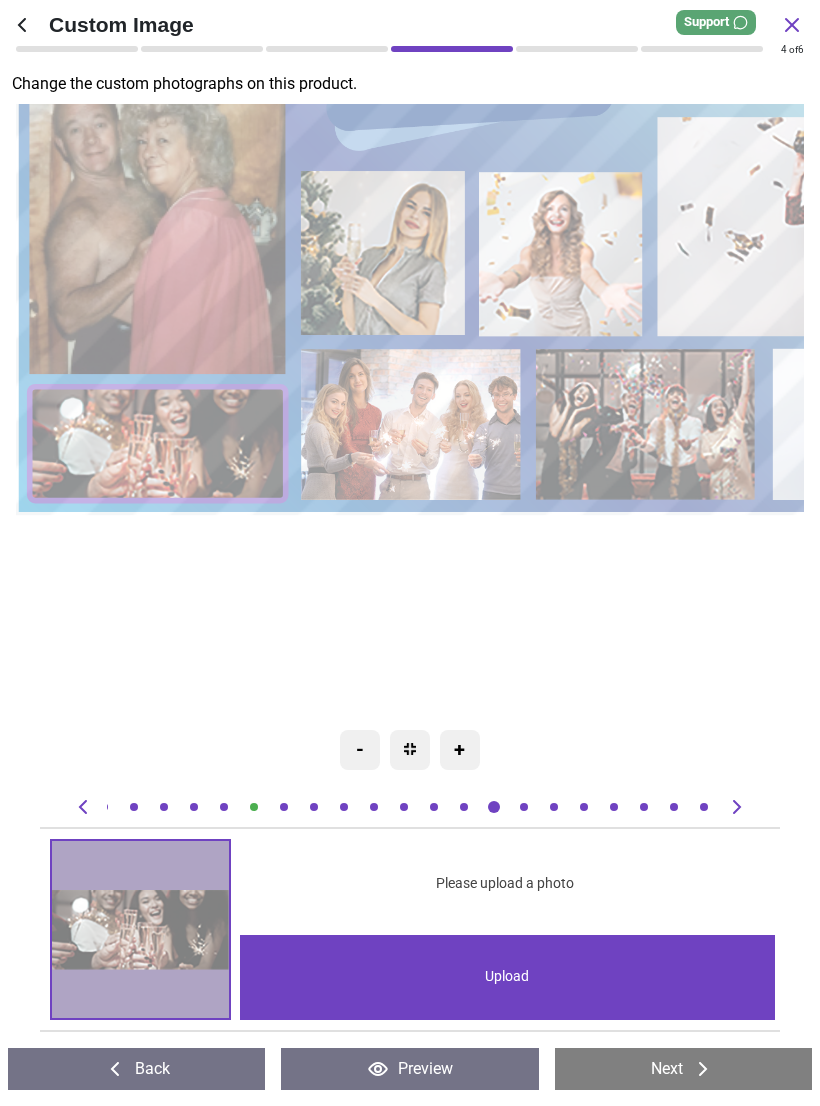 click 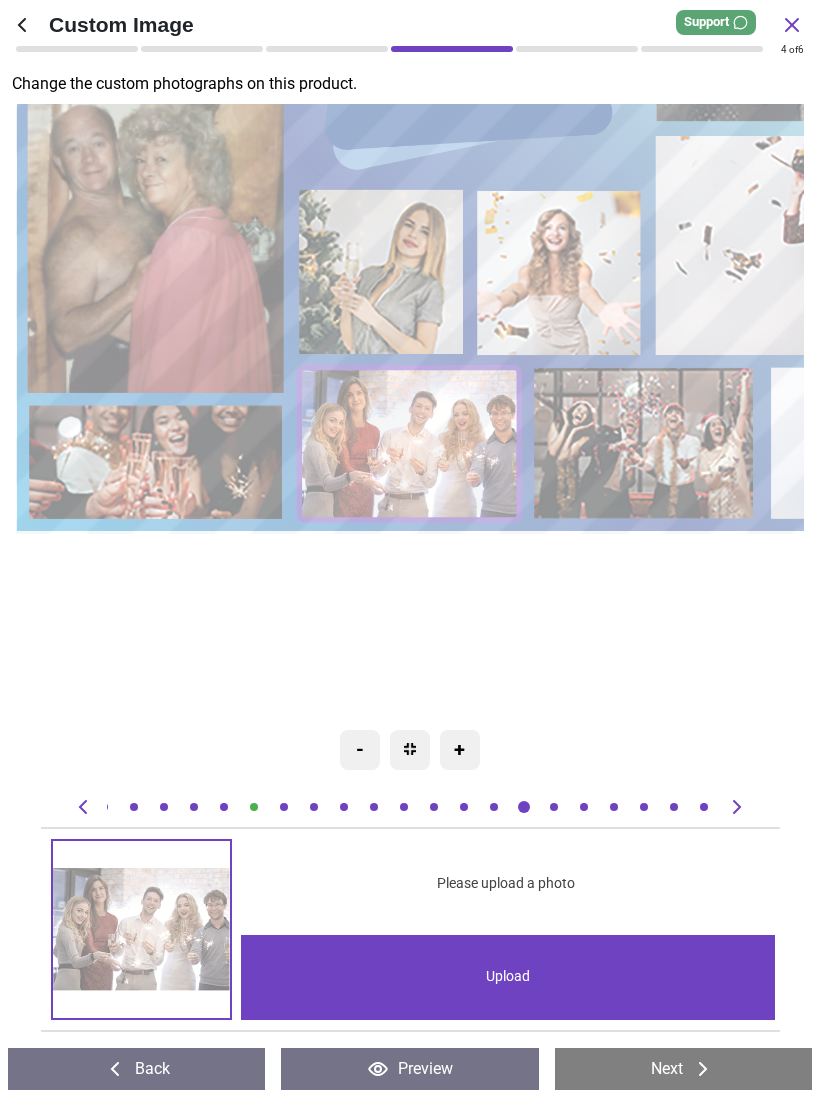 click 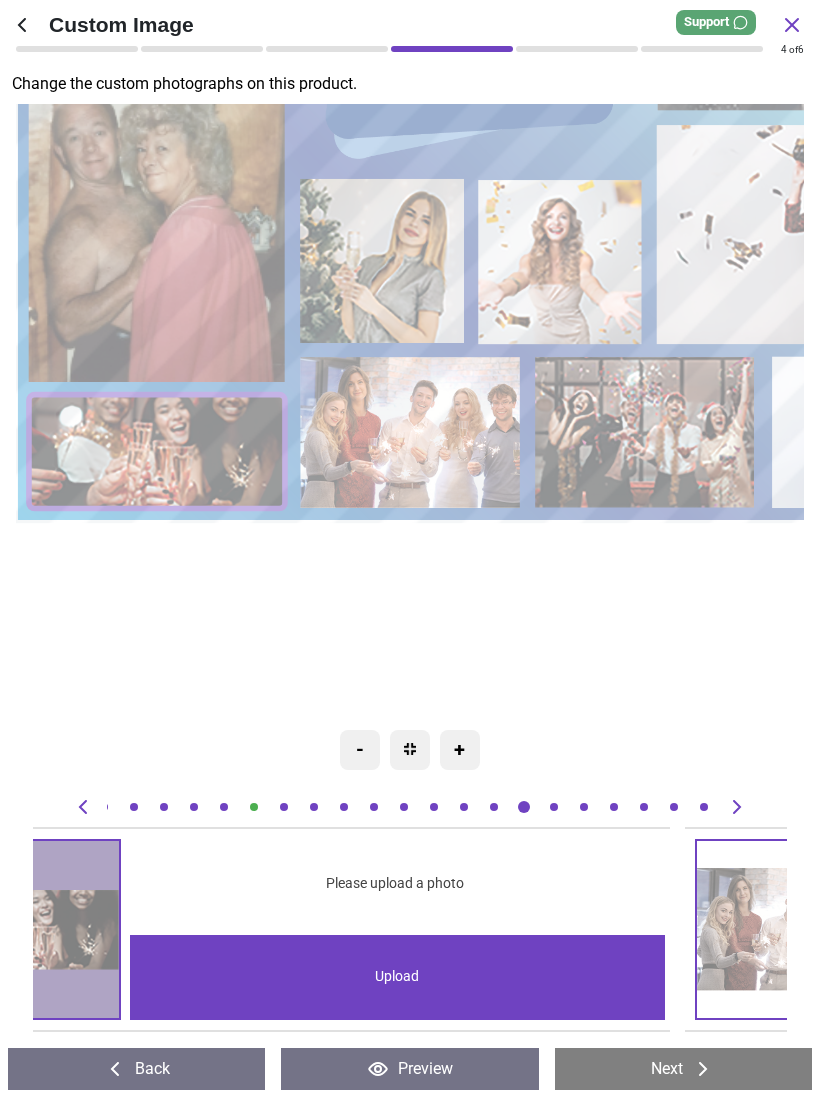 scroll, scrollTop: 0, scrollLeft: 12825, axis: horizontal 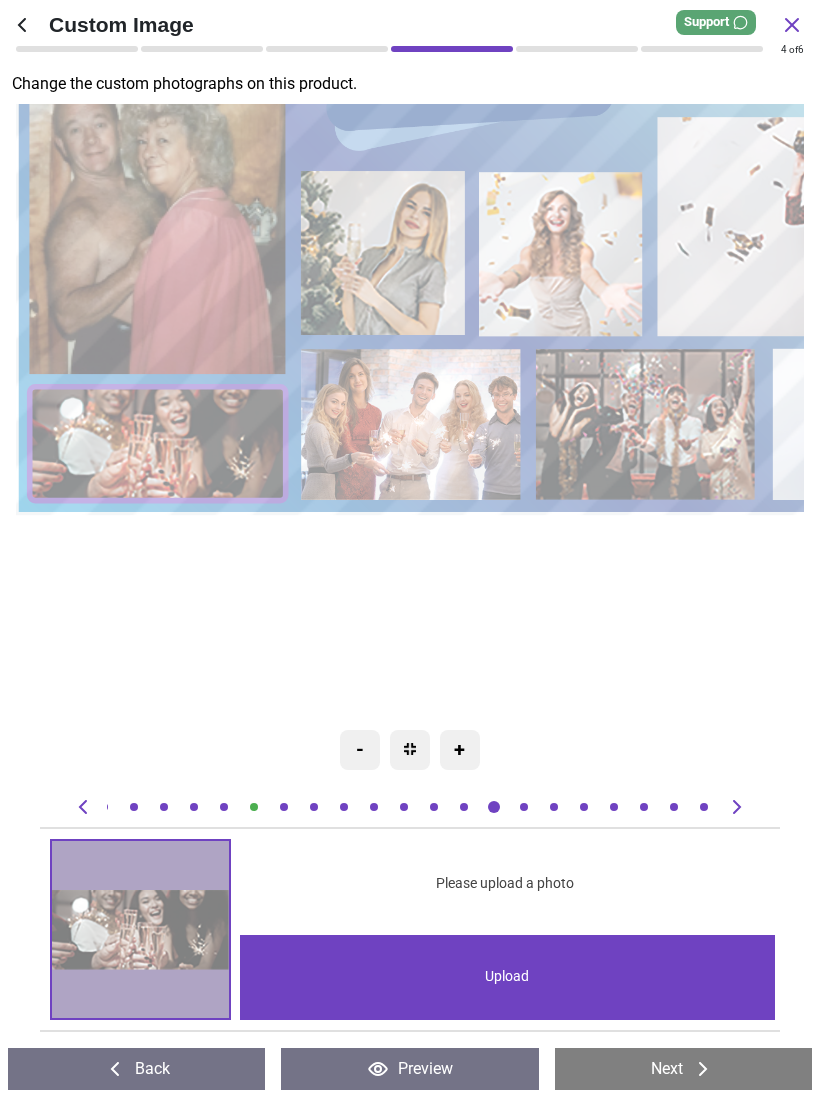 click on "Upload" at bounding box center [507, 977] 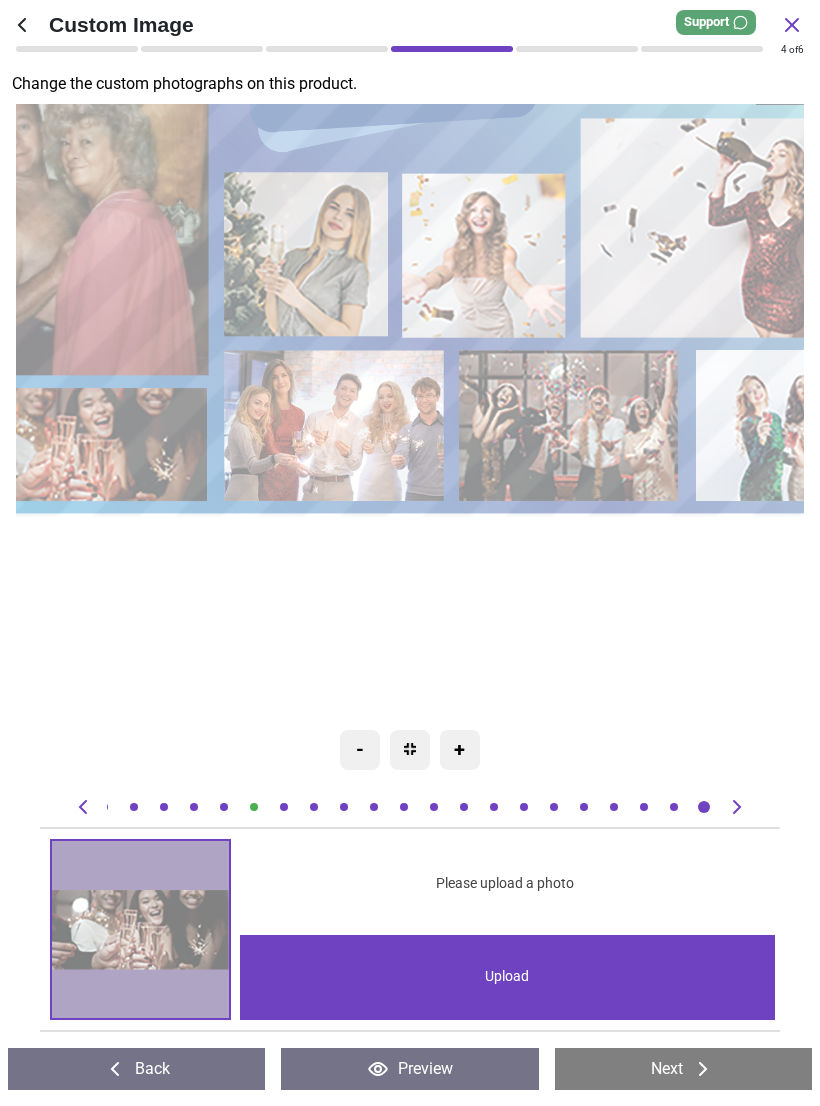 scroll, scrollTop: 0, scrollLeft: 12825, axis: horizontal 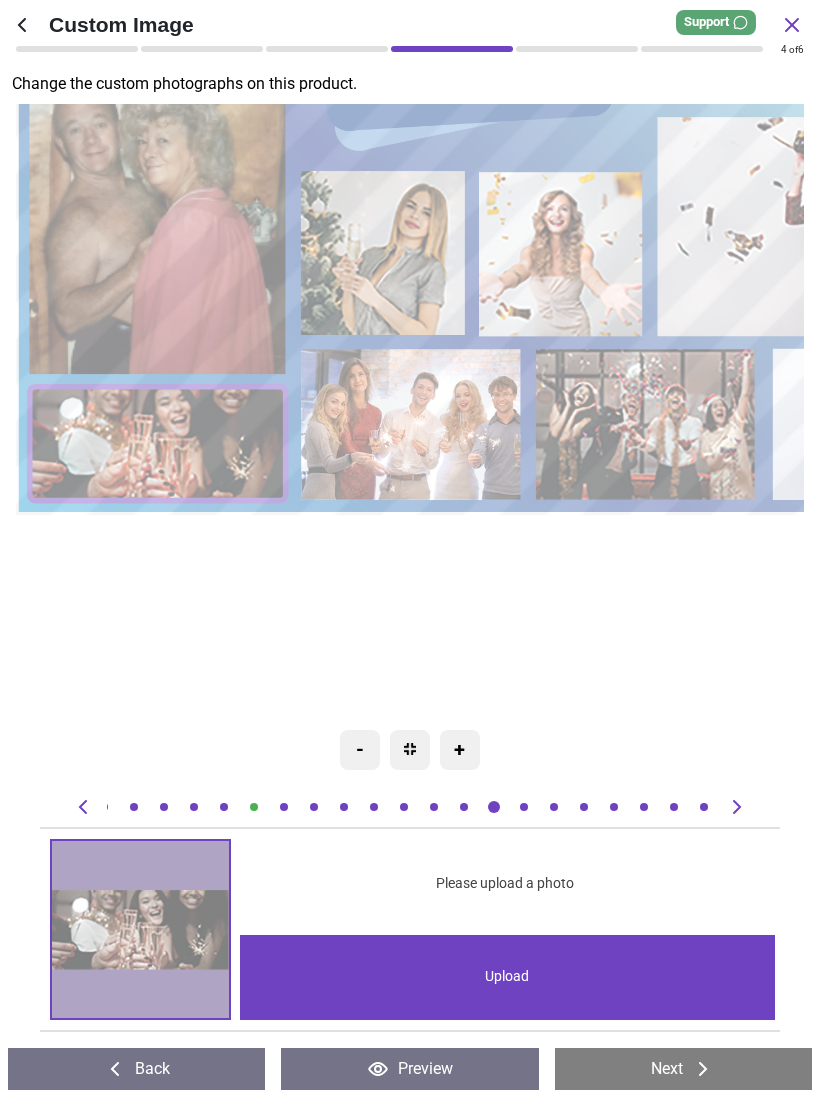 click 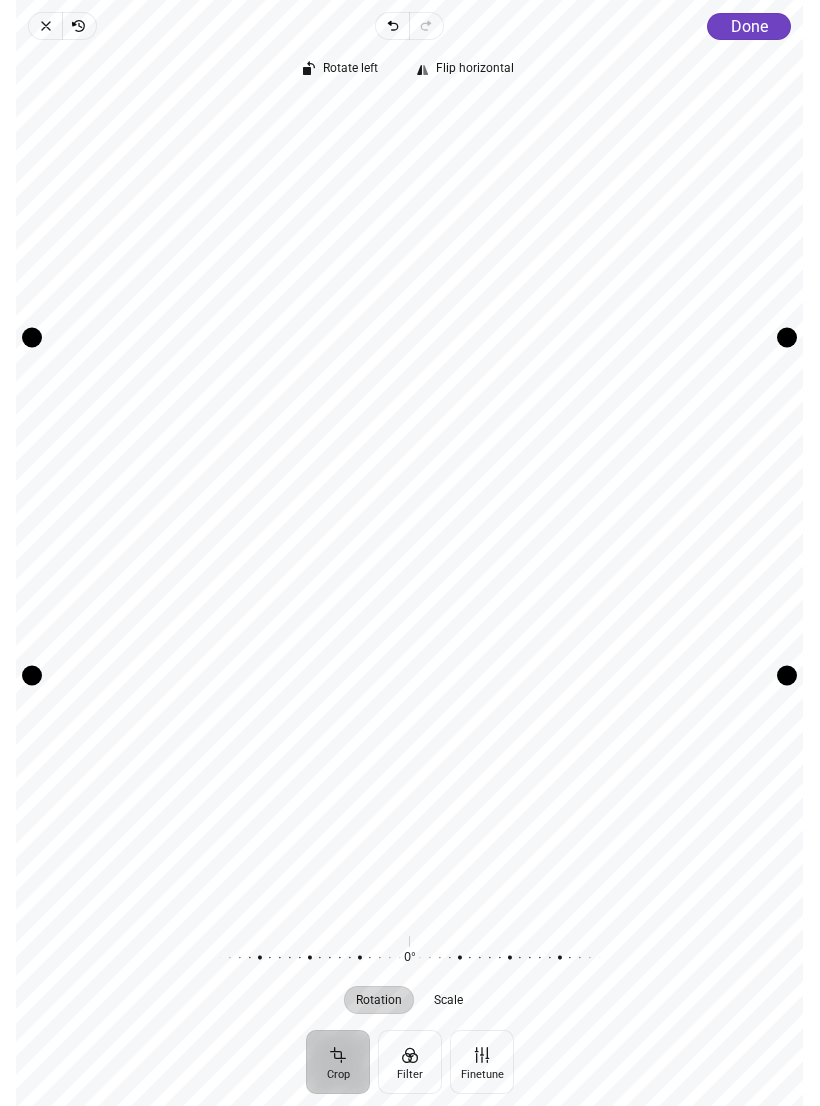 click on "Done" at bounding box center [749, 26] 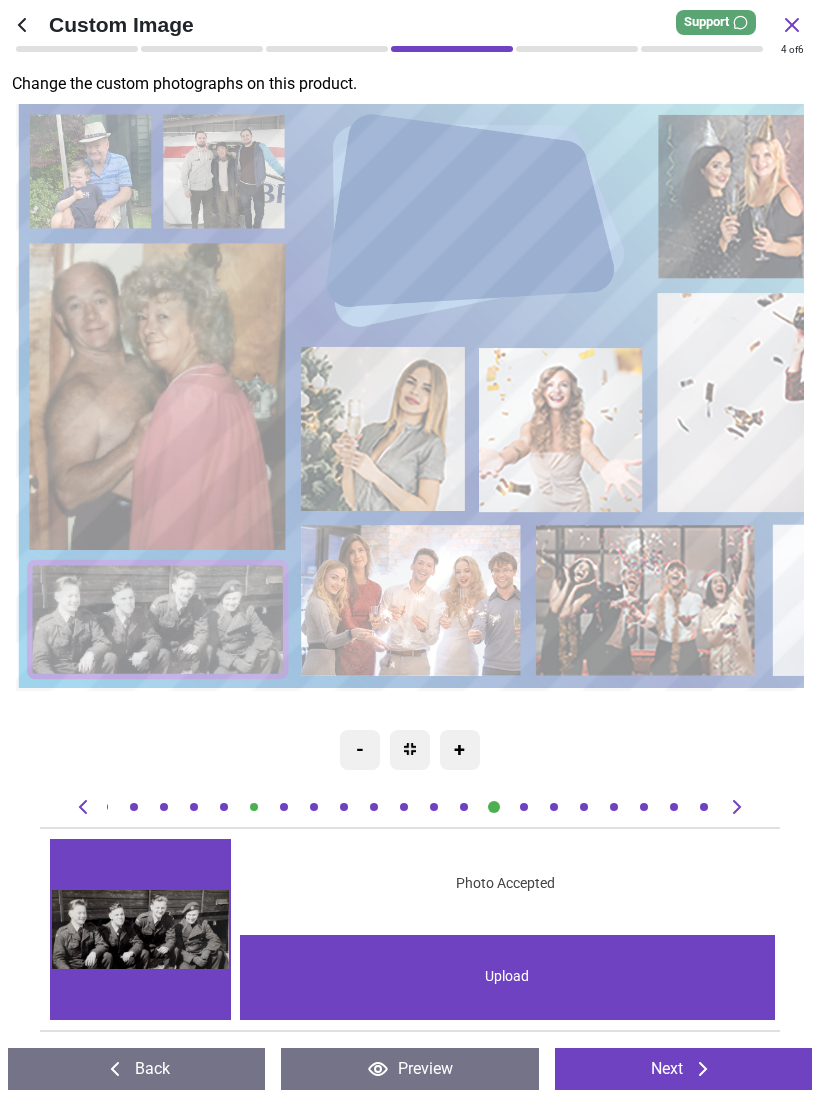 click 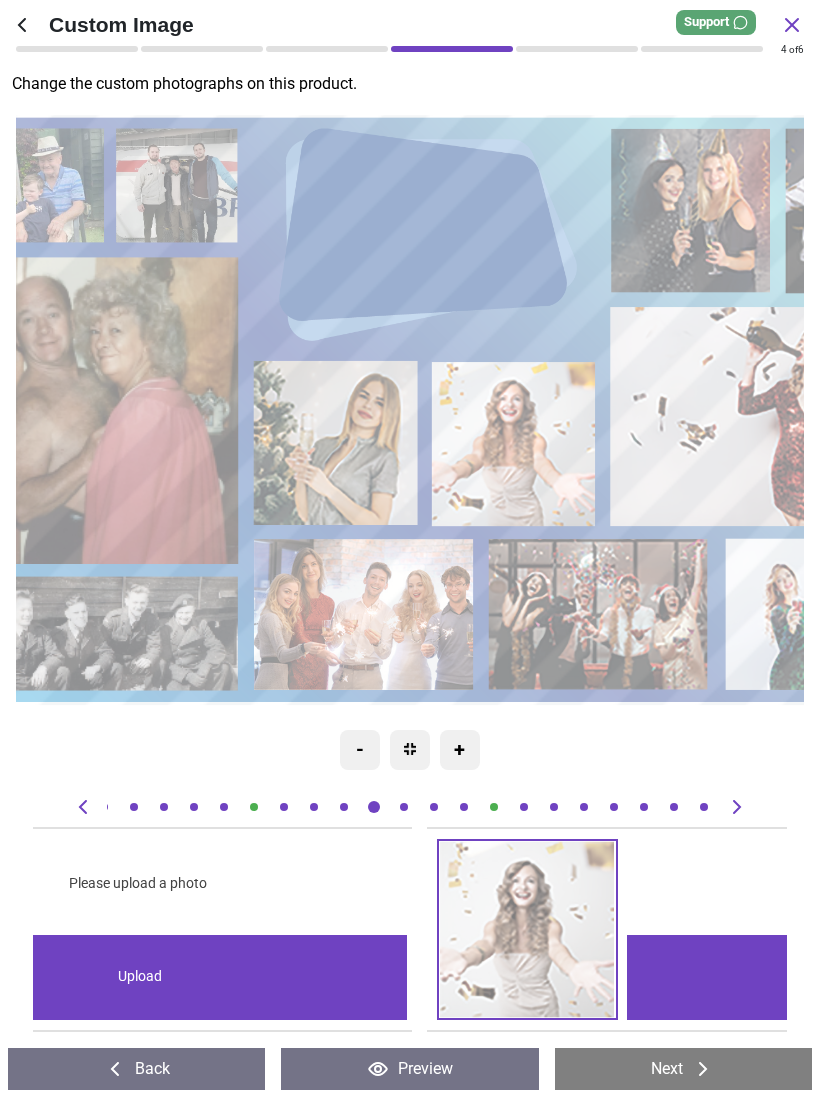 scroll, scrollTop: 0, scrollLeft: 7544, axis: horizontal 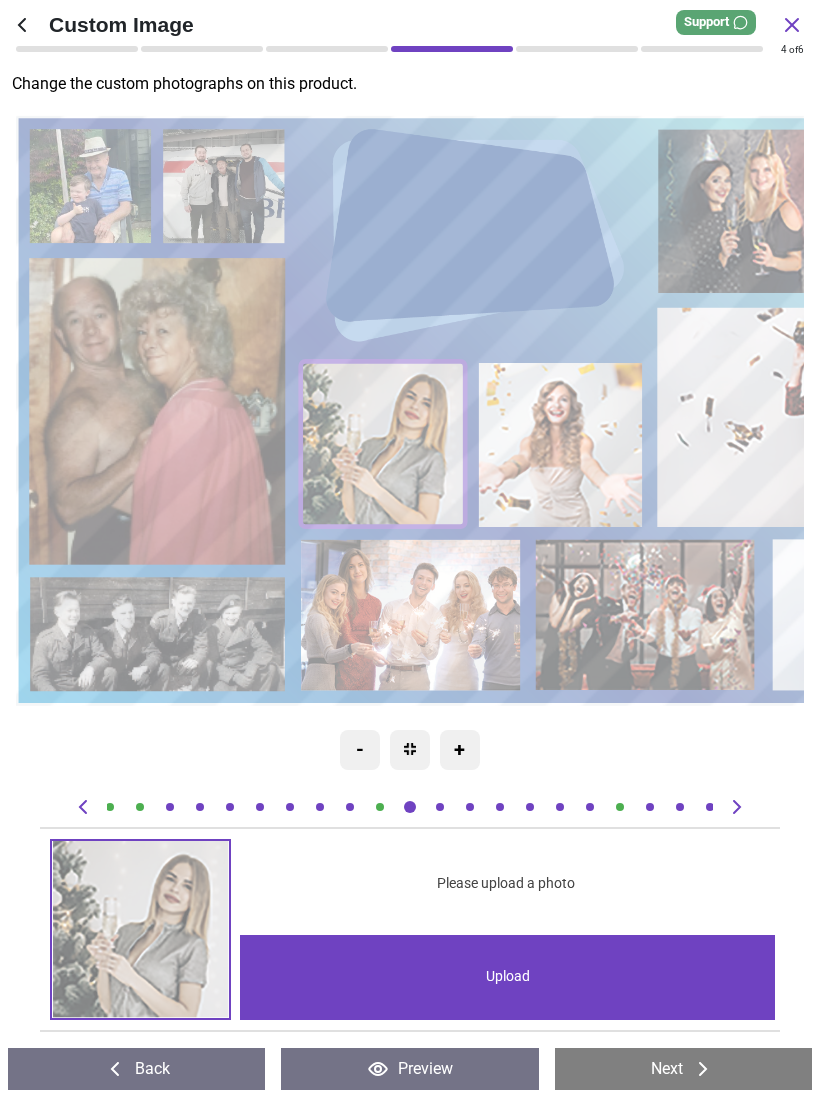 click on "Upload" at bounding box center (507, 977) 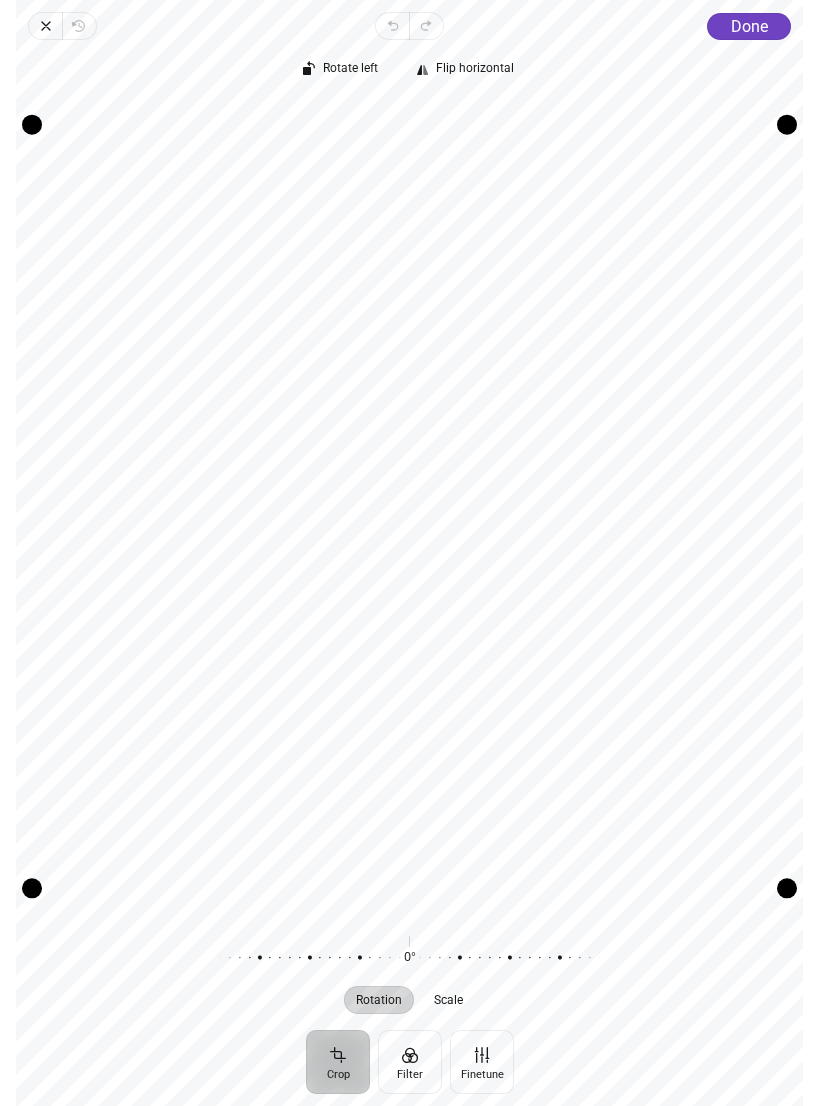 click on "Done" at bounding box center (749, 26) 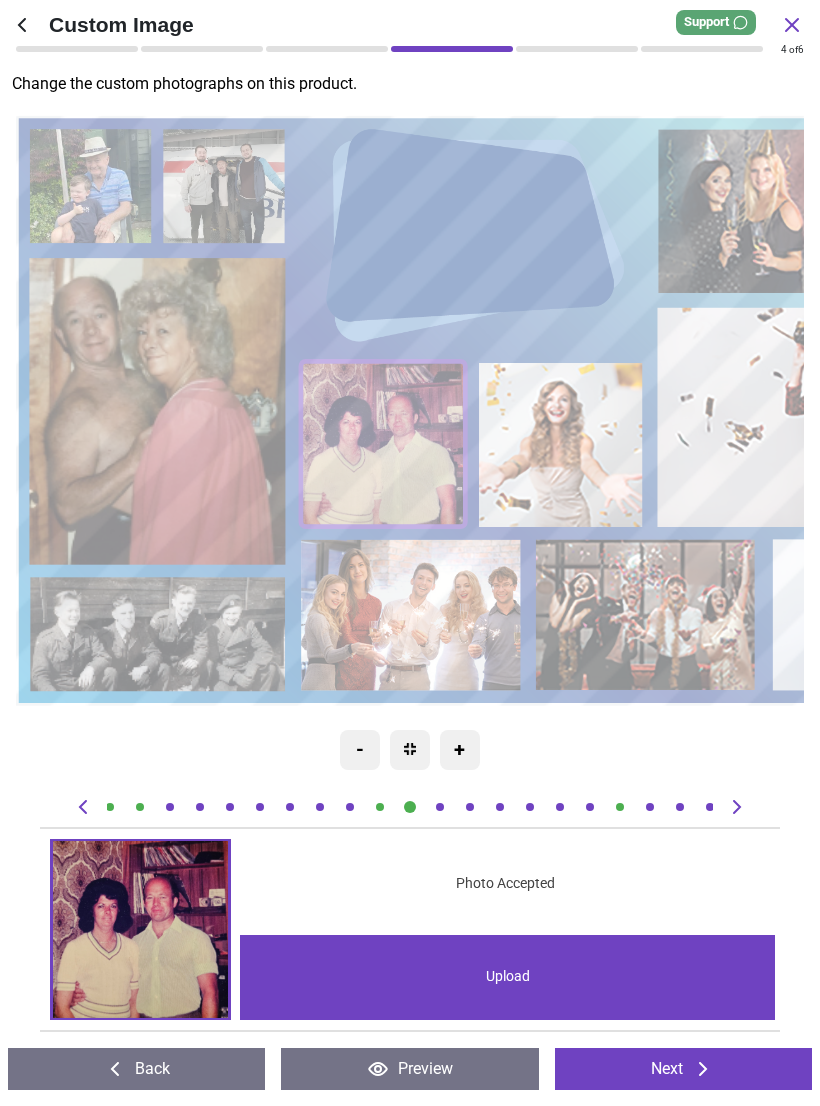 click 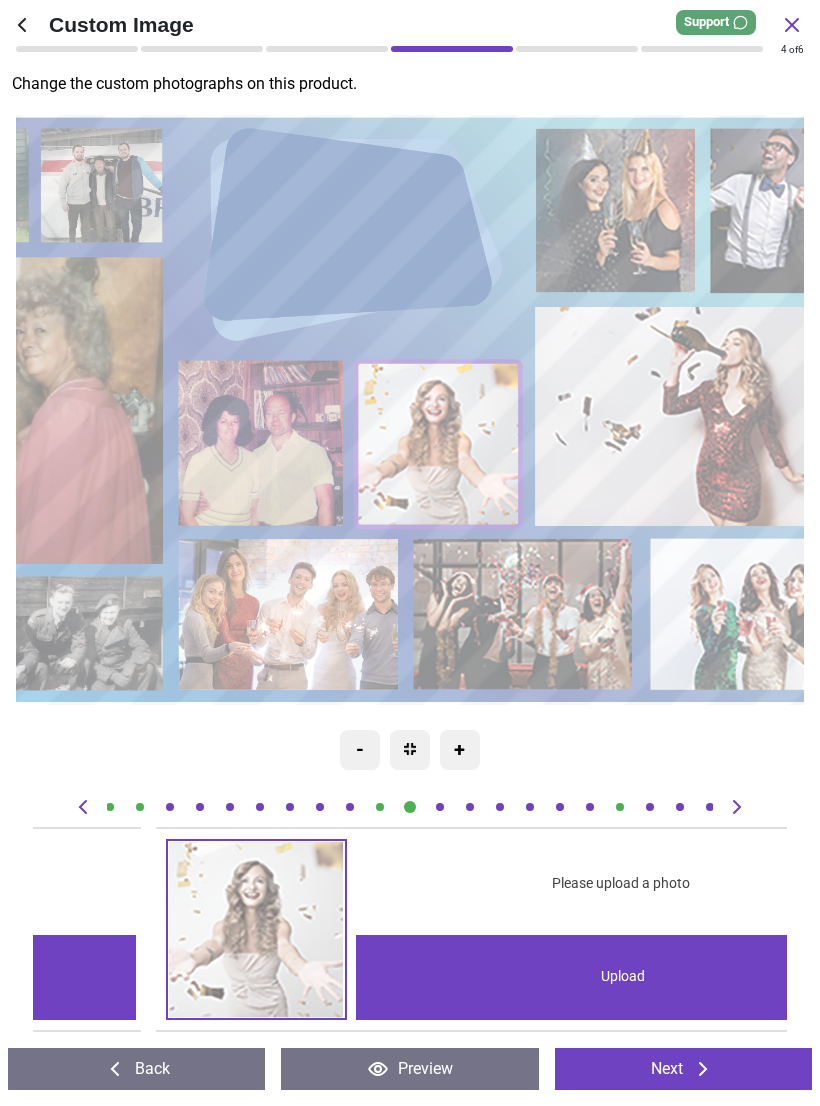 scroll, scrollTop: 0, scrollLeft: 8298, axis: horizontal 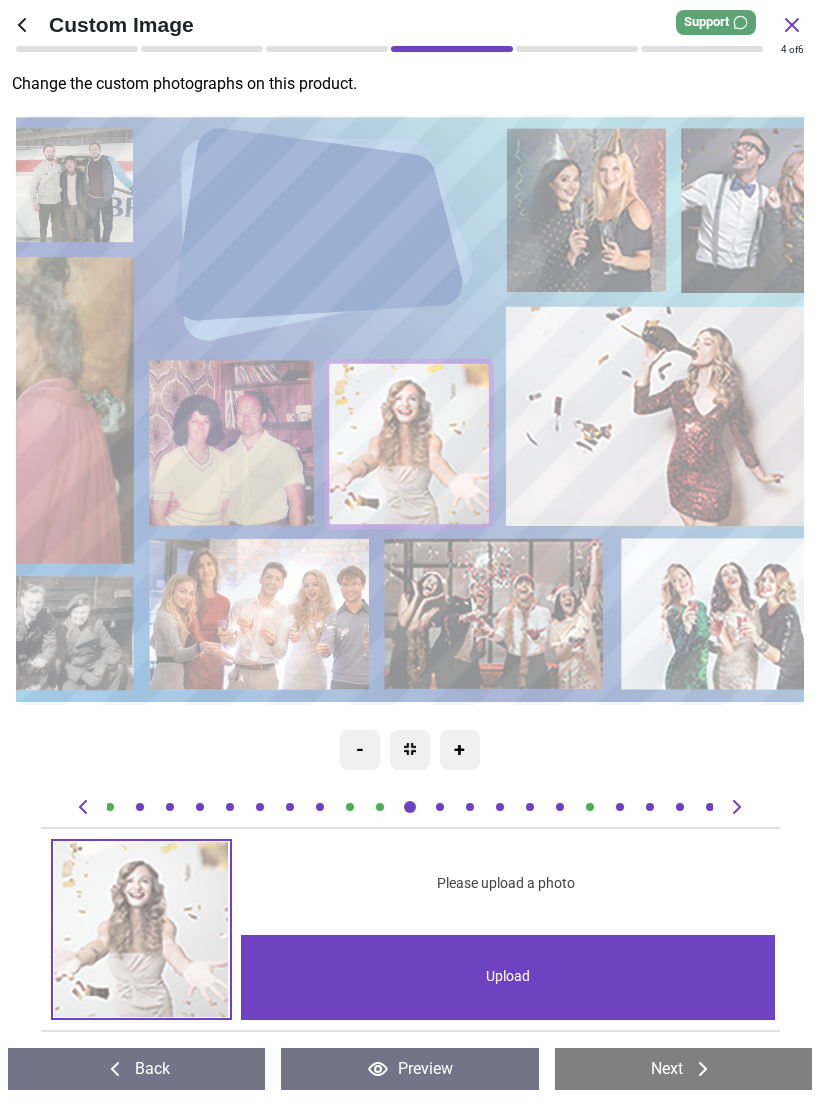 click on "Upload" at bounding box center (508, 977) 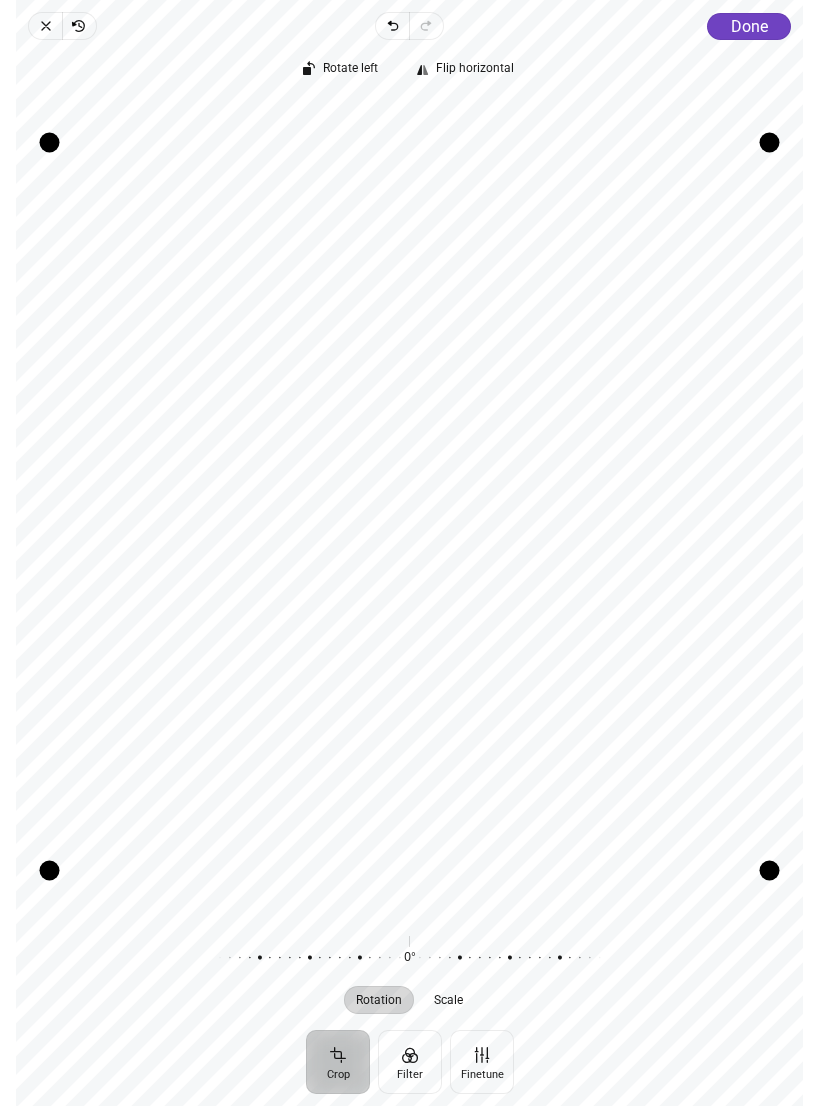 click on "Done" at bounding box center [749, 26] 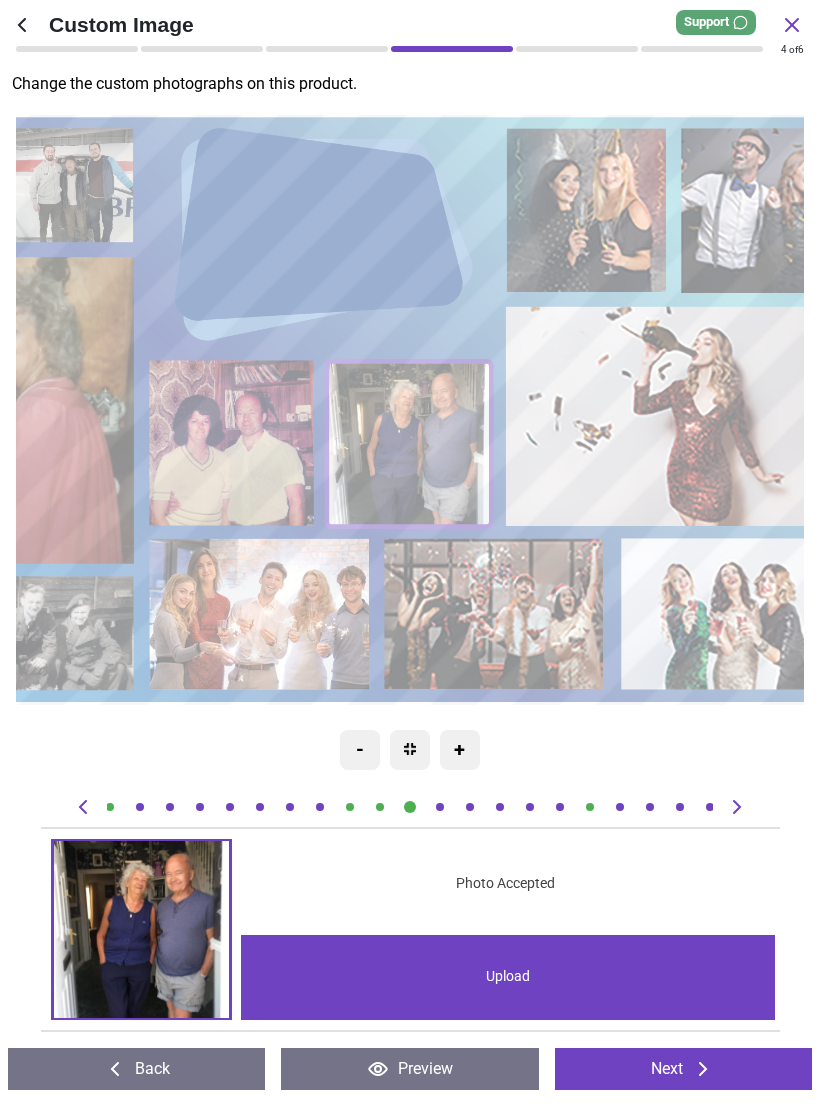 click 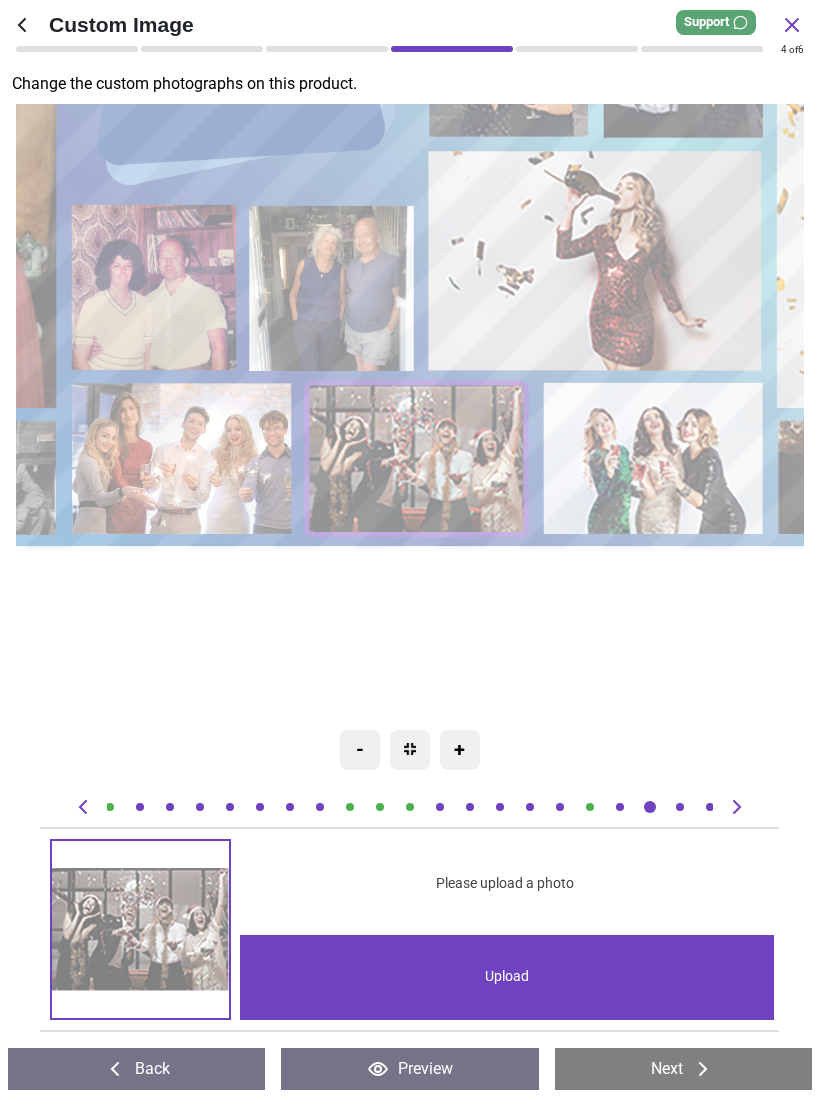 scroll, scrollTop: 0, scrollLeft: 14334, axis: horizontal 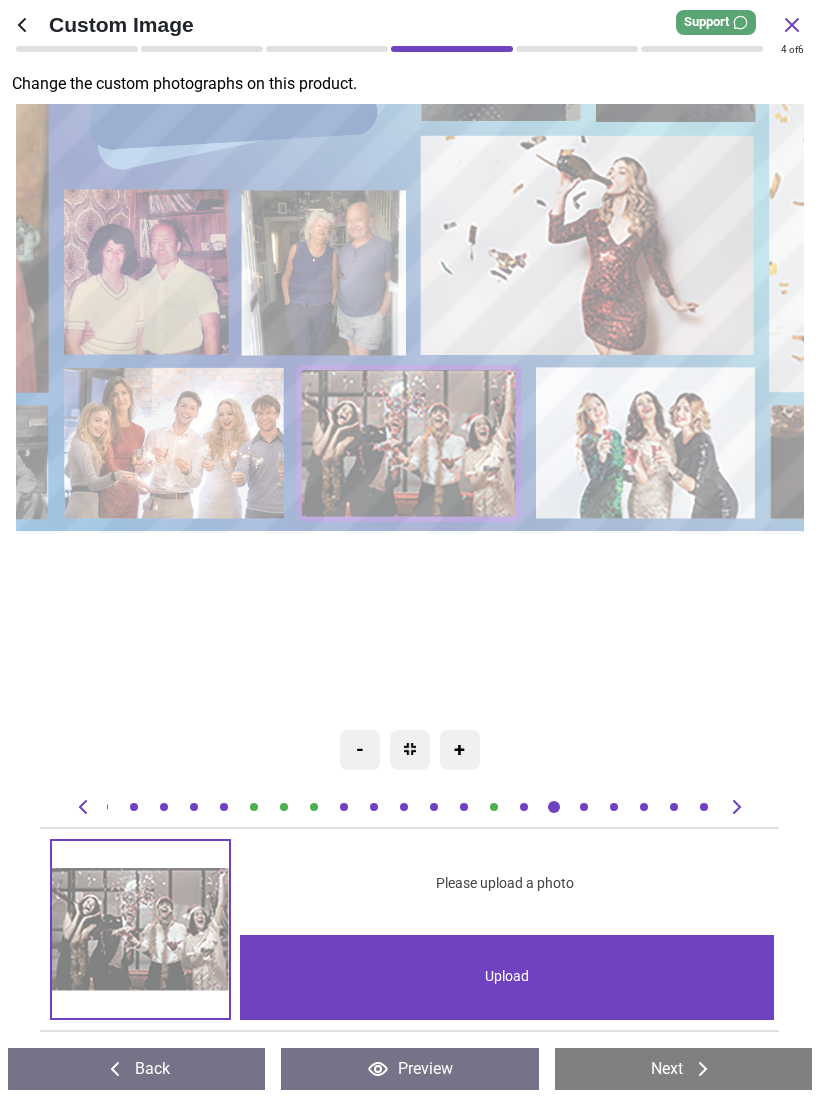 click 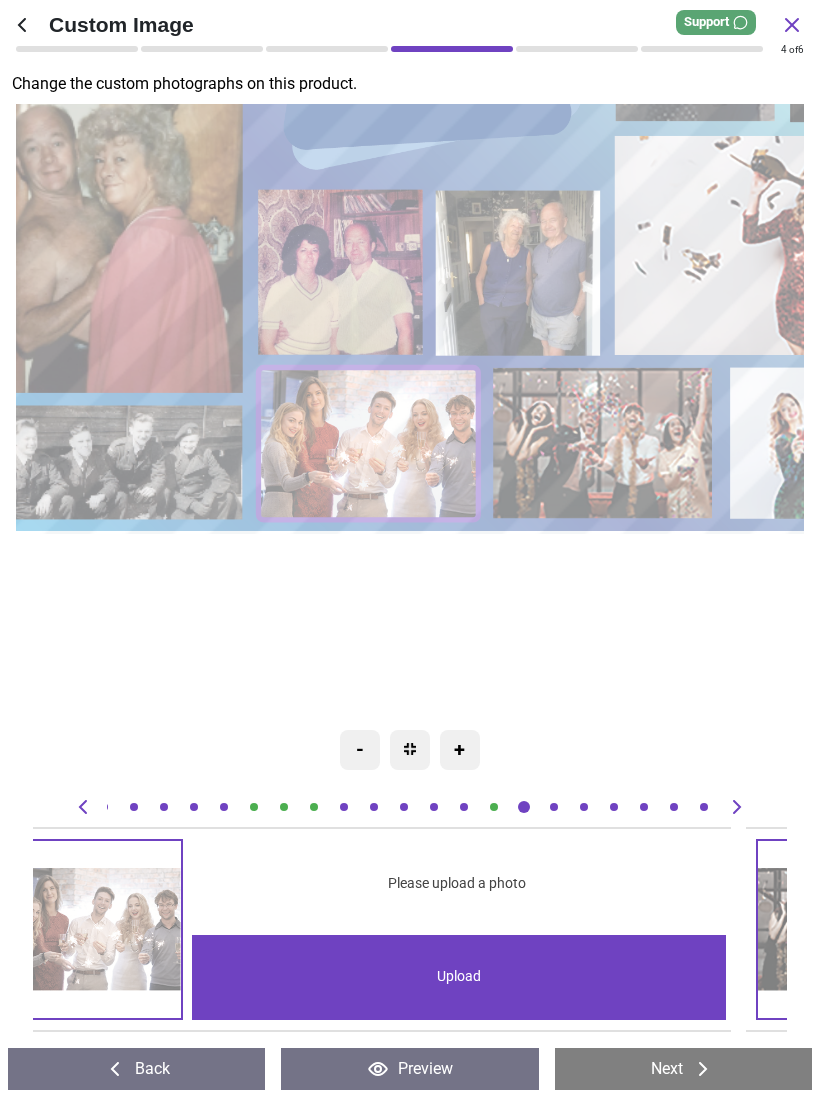 scroll, scrollTop: 0, scrollLeft: 13579, axis: horizontal 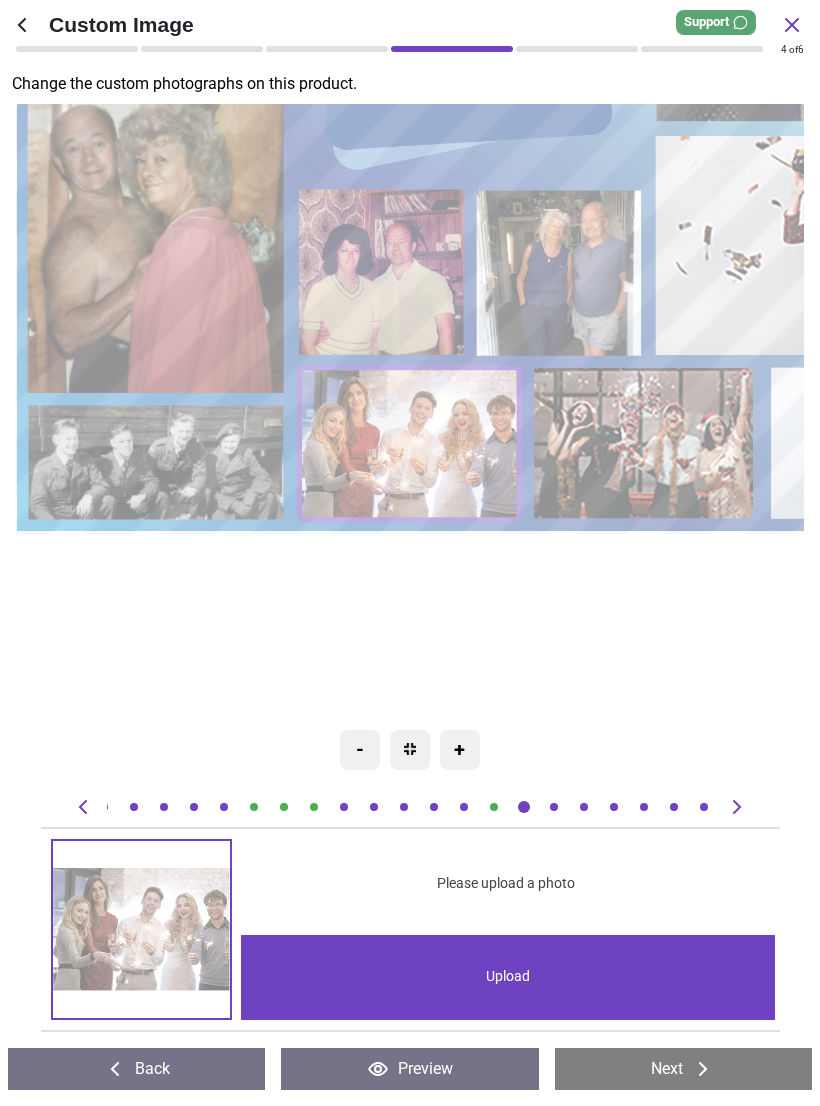 click on "Upload" at bounding box center (508, 977) 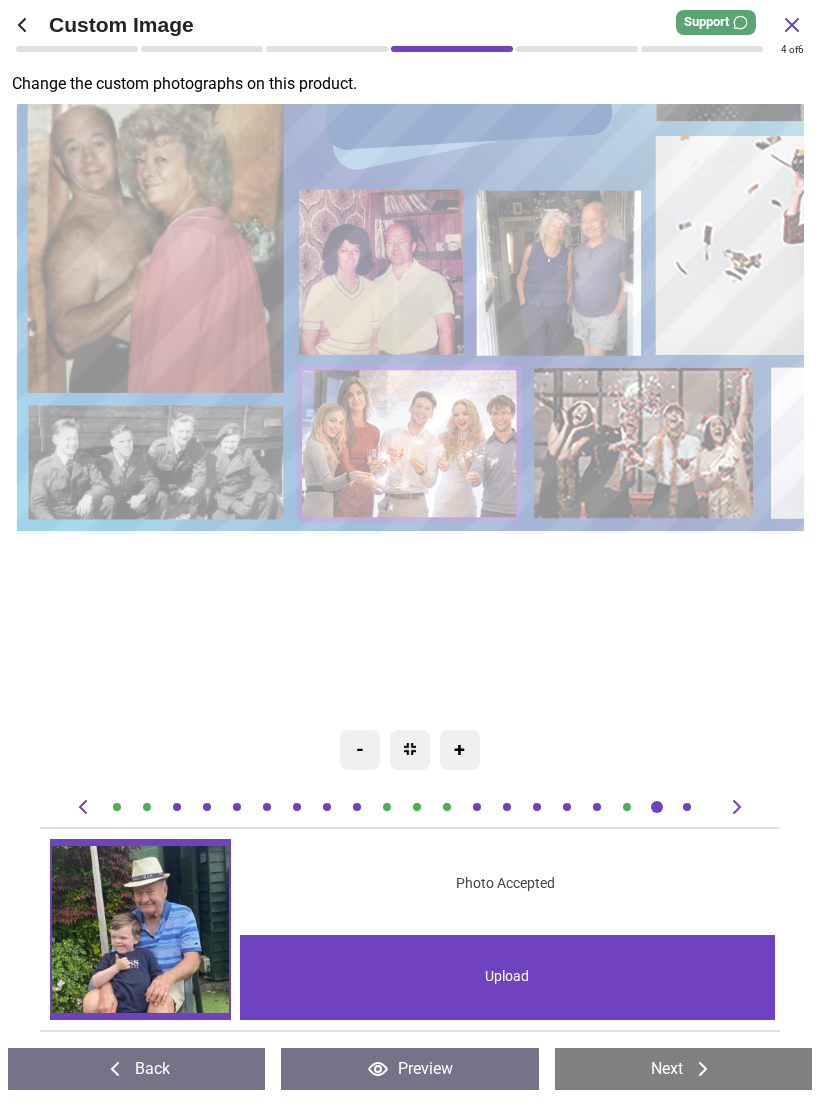 scroll, scrollTop: 0, scrollLeft: 0, axis: both 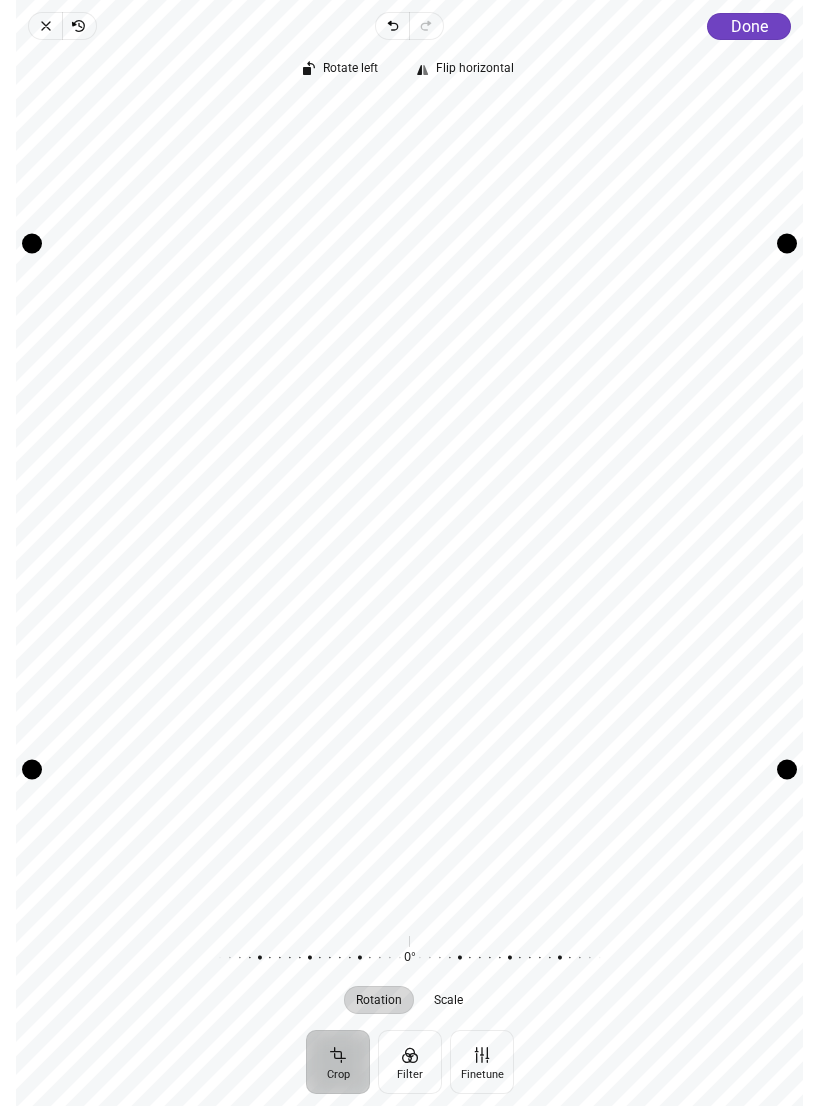 click on "Done" 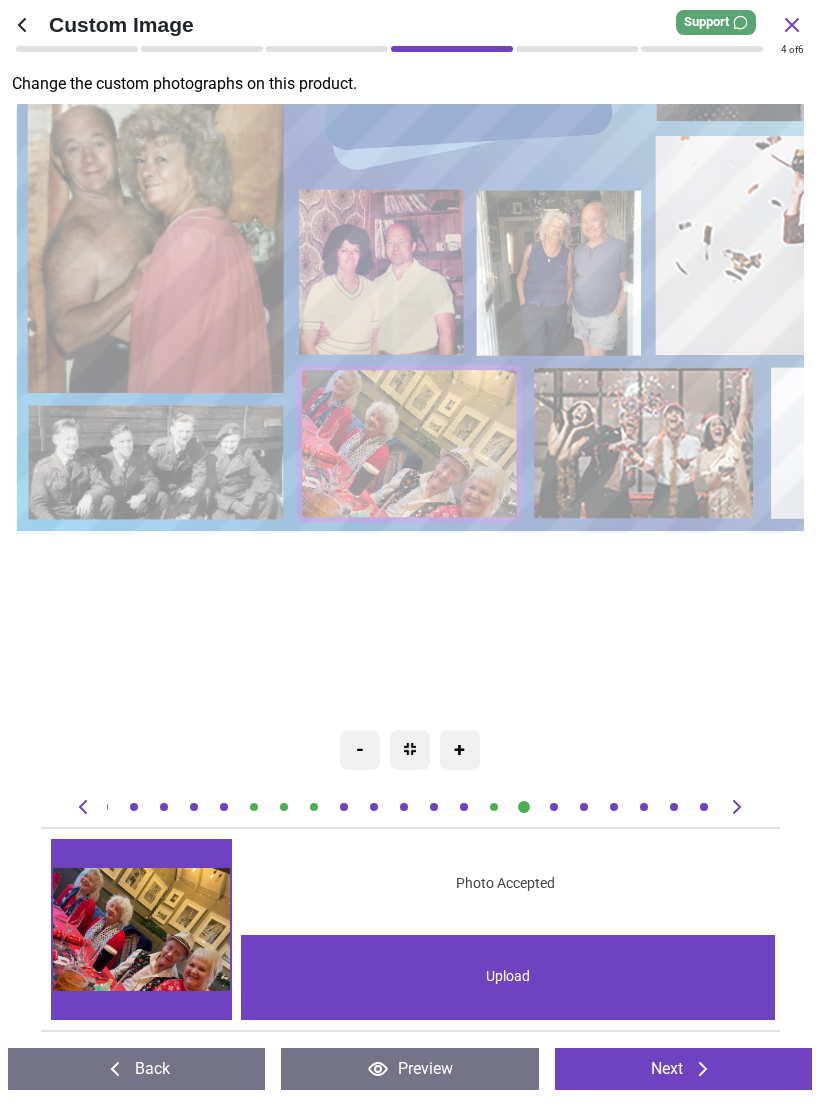 click 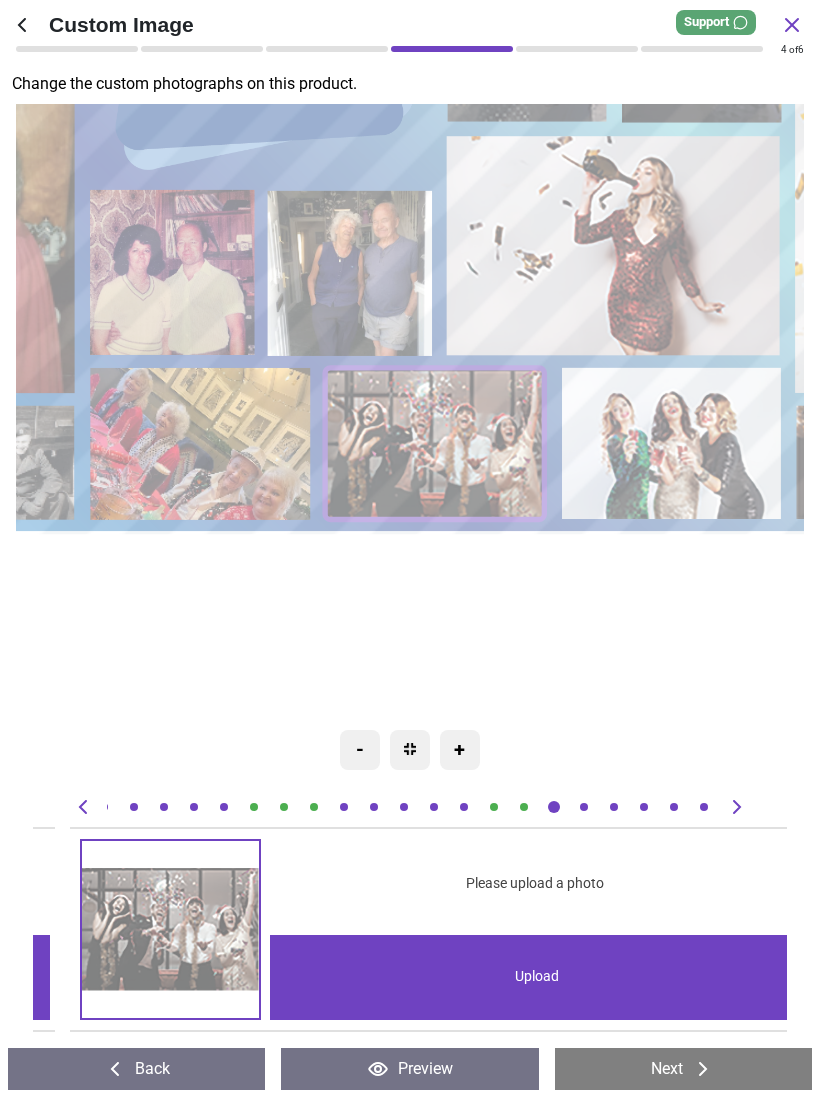 scroll, scrollTop: 0, scrollLeft: 14334, axis: horizontal 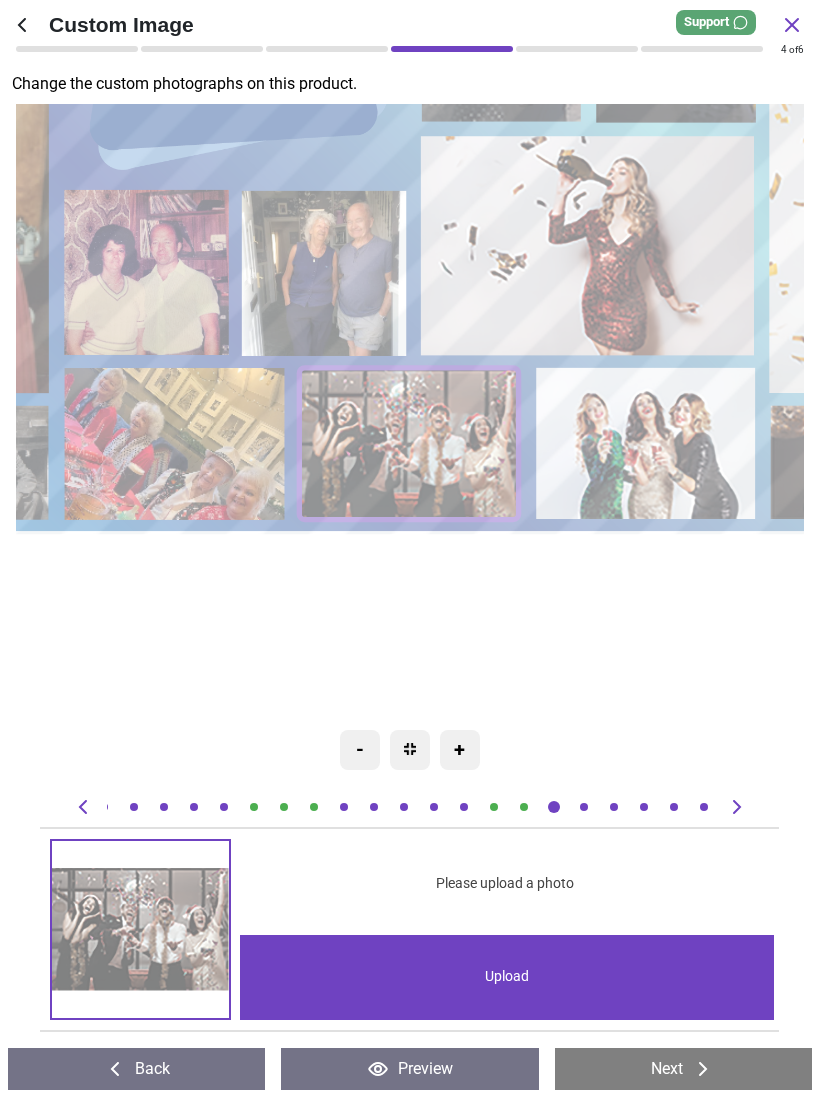 click on "Please upload a photo" at bounding box center (505, 884) 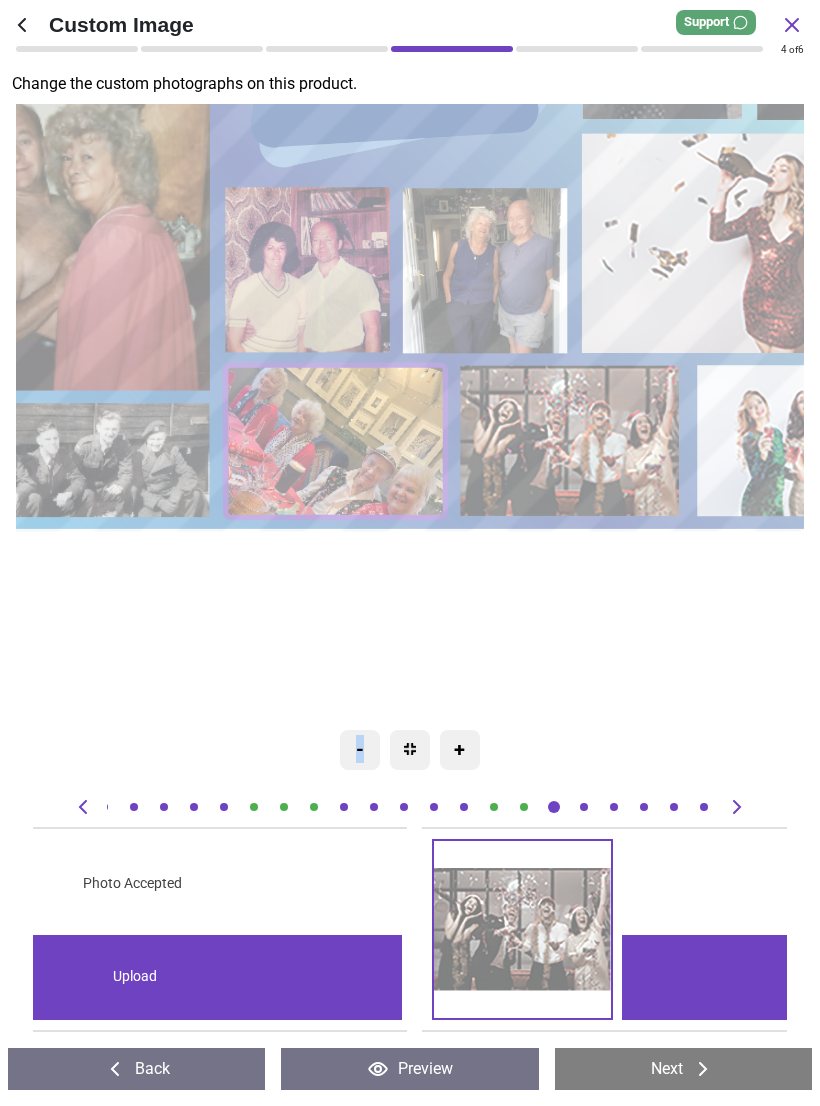 scroll, scrollTop: 0, scrollLeft: 13579, axis: horizontal 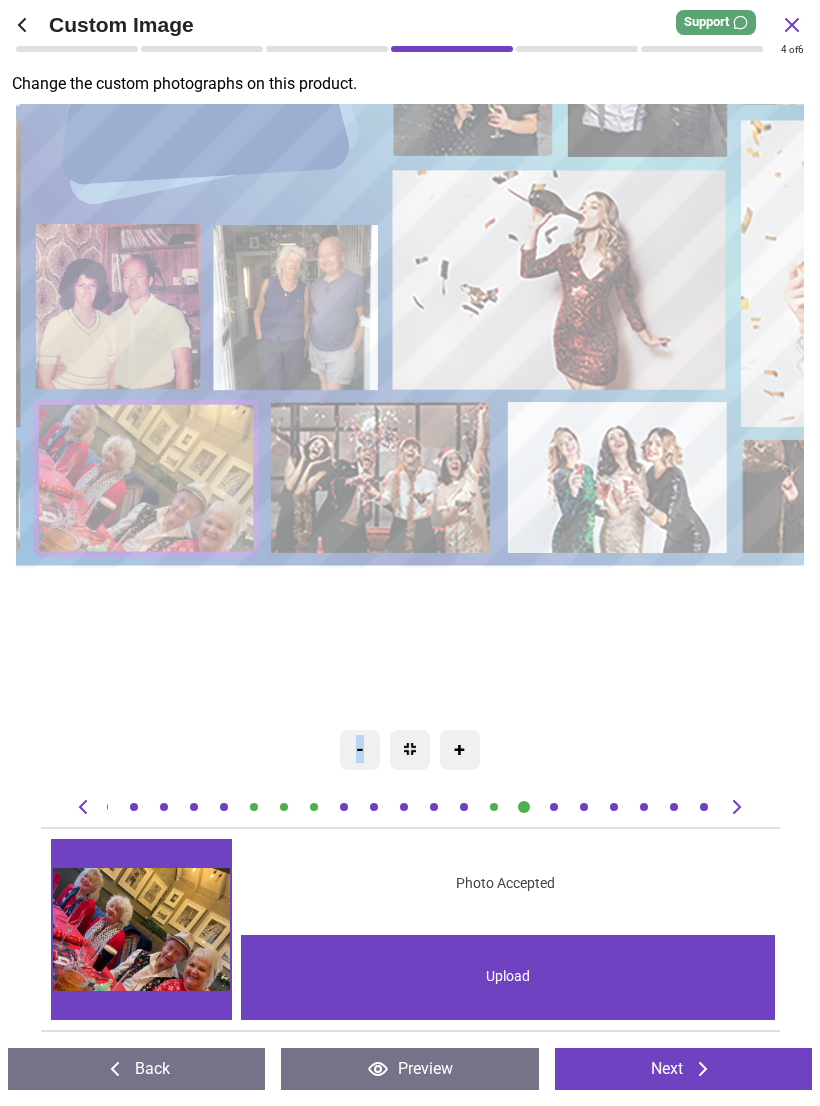 click 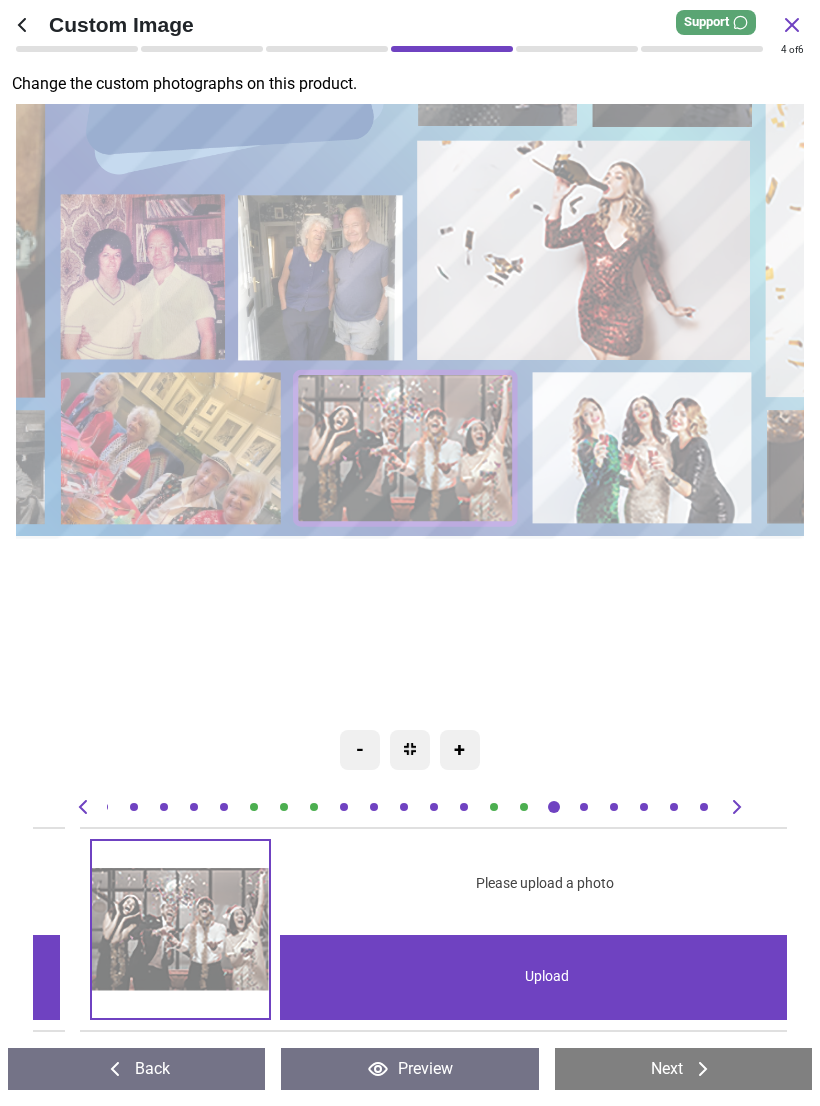 scroll, scrollTop: 0, scrollLeft: 14334, axis: horizontal 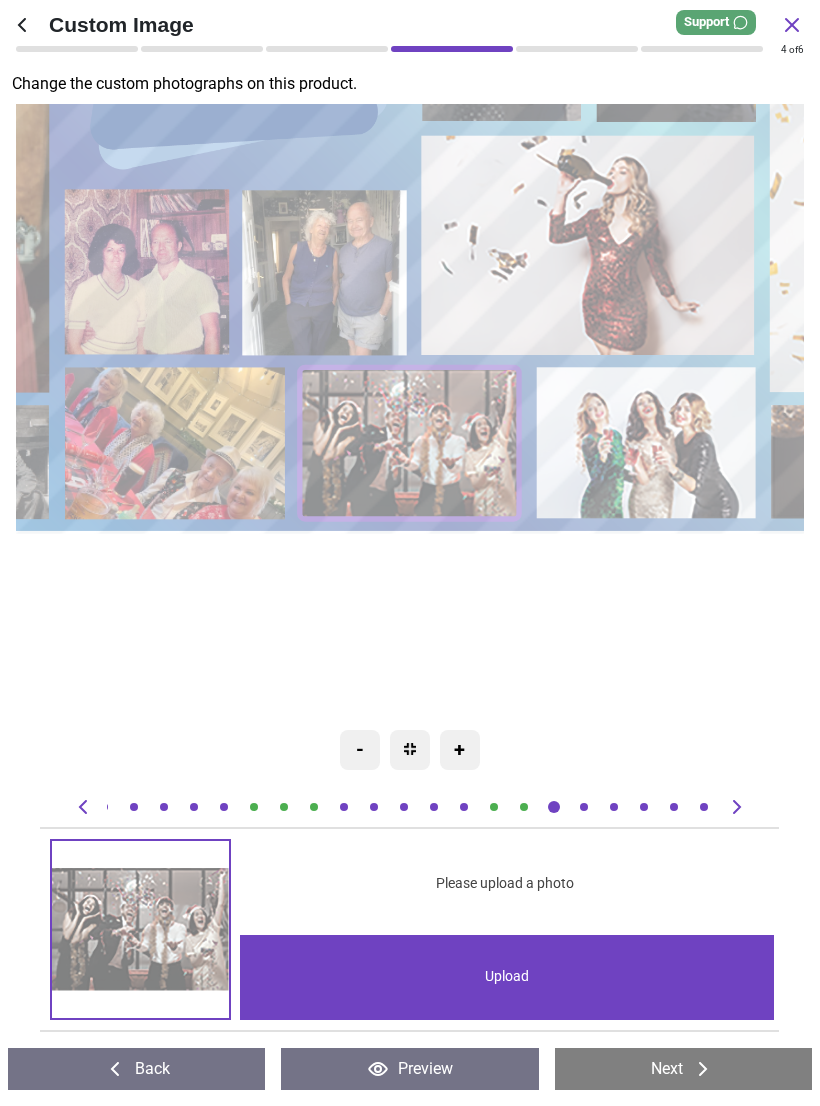 click on "Upload" at bounding box center [507, 977] 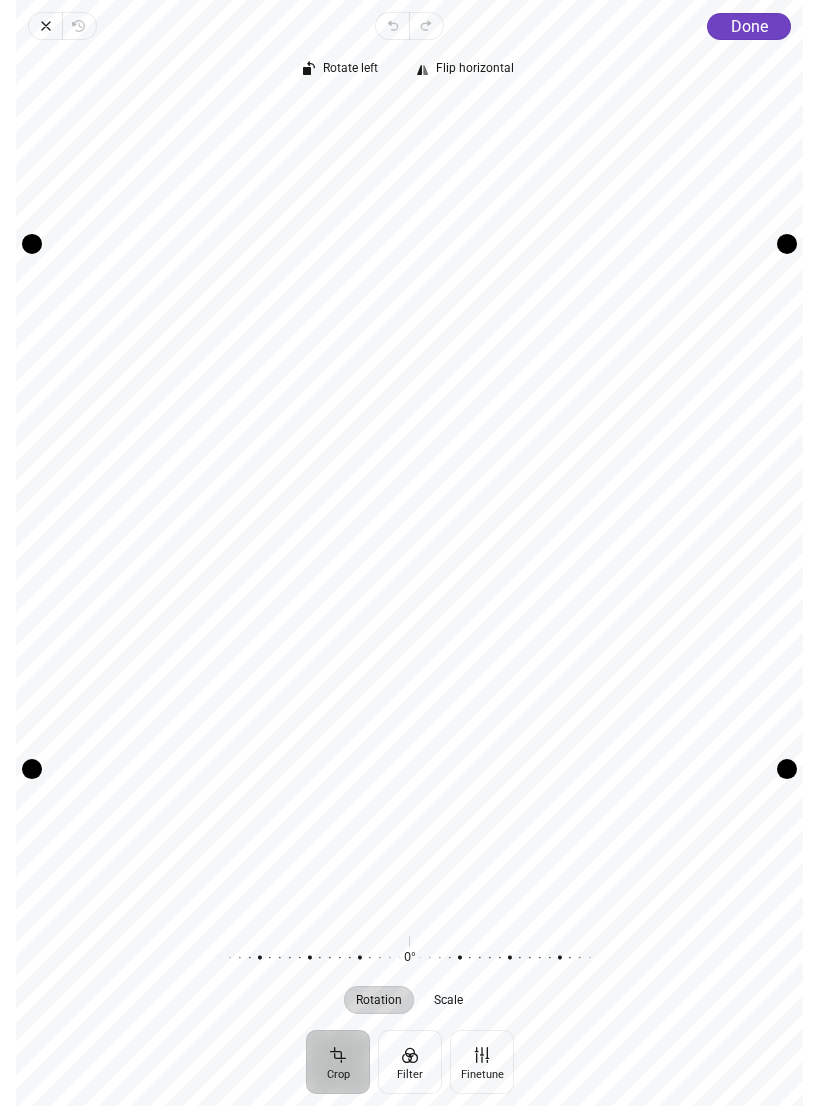 click on "Done" 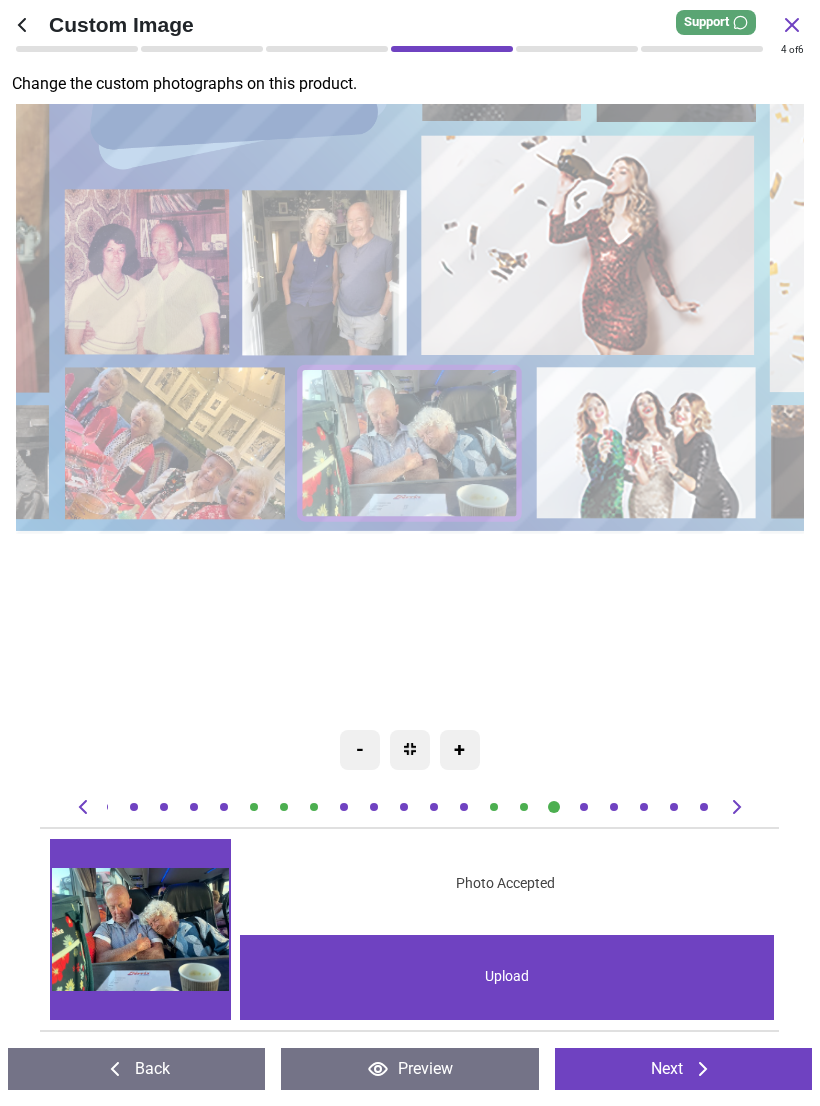 click 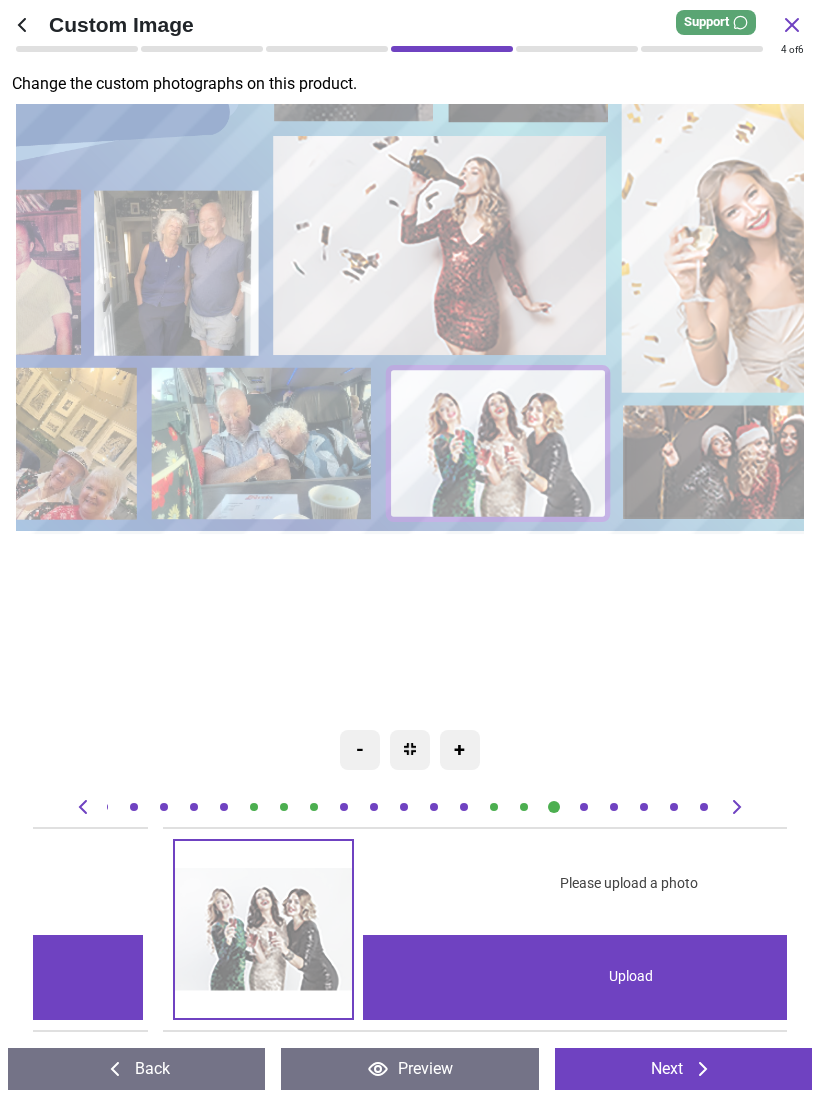 scroll, scrollTop: 0, scrollLeft: 15088, axis: horizontal 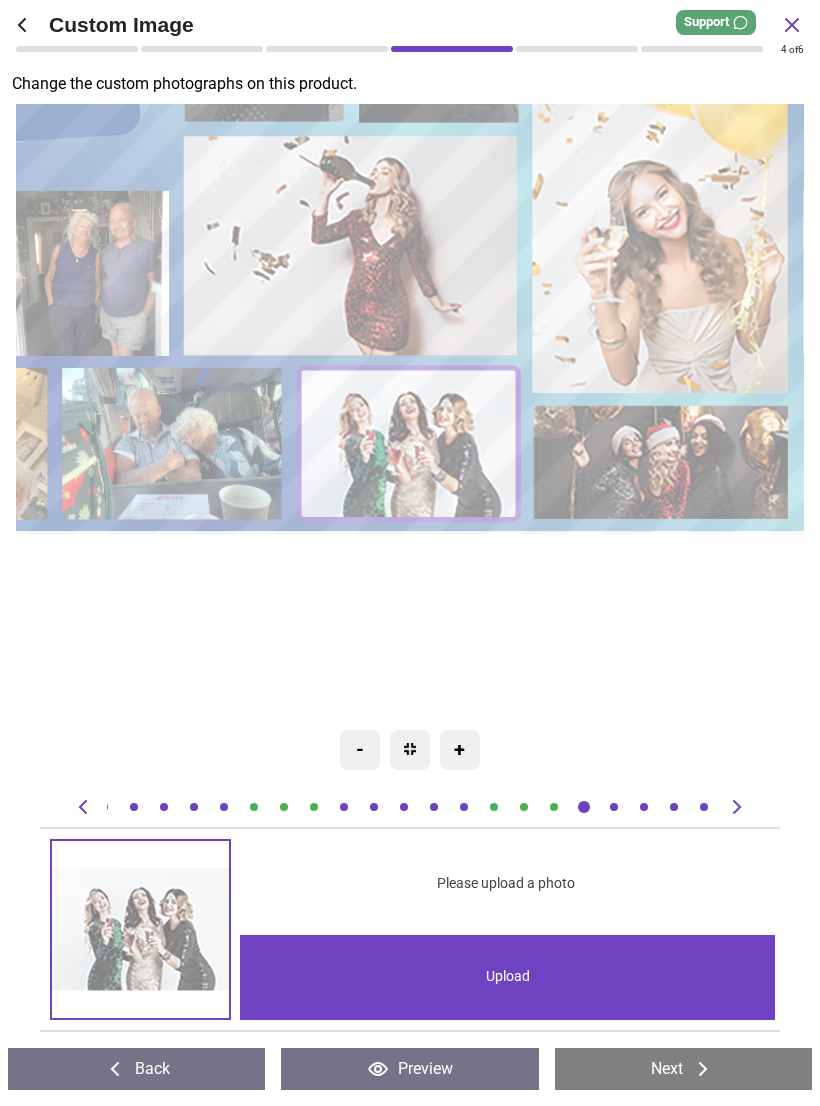 click on "Please upload a photo" at bounding box center (505, 884) 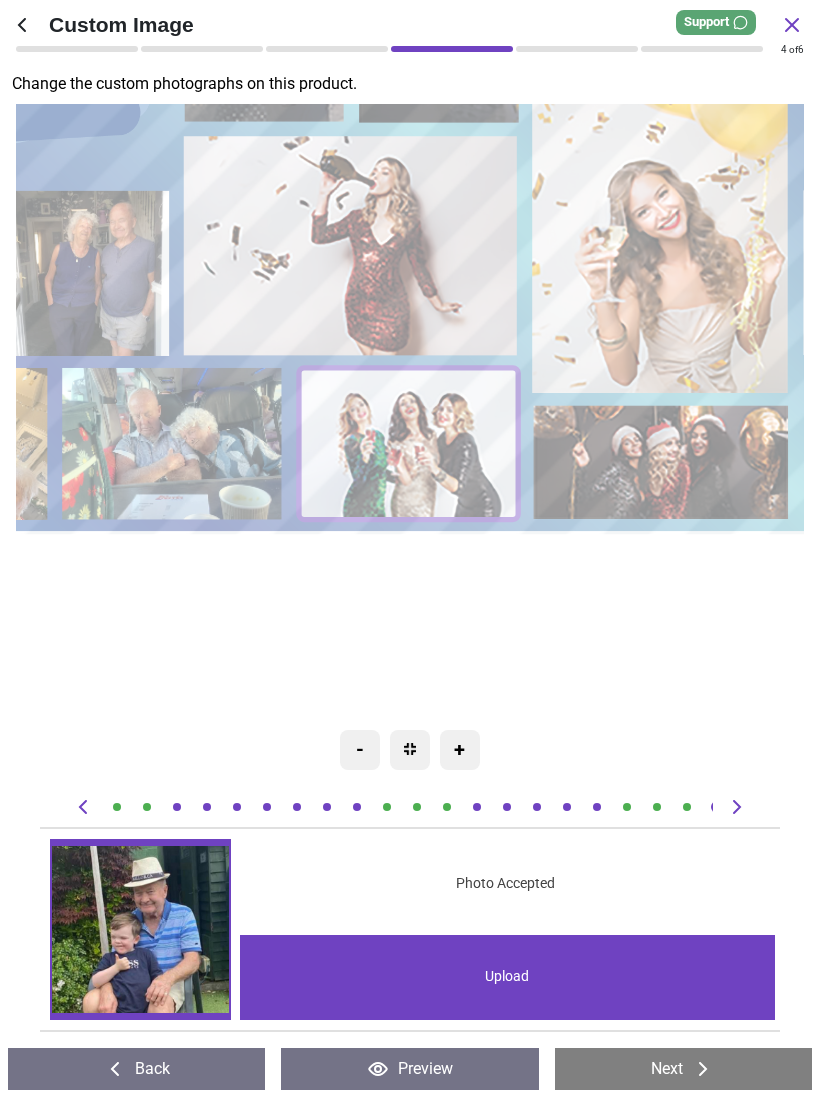 scroll, scrollTop: 0, scrollLeft: 0, axis: both 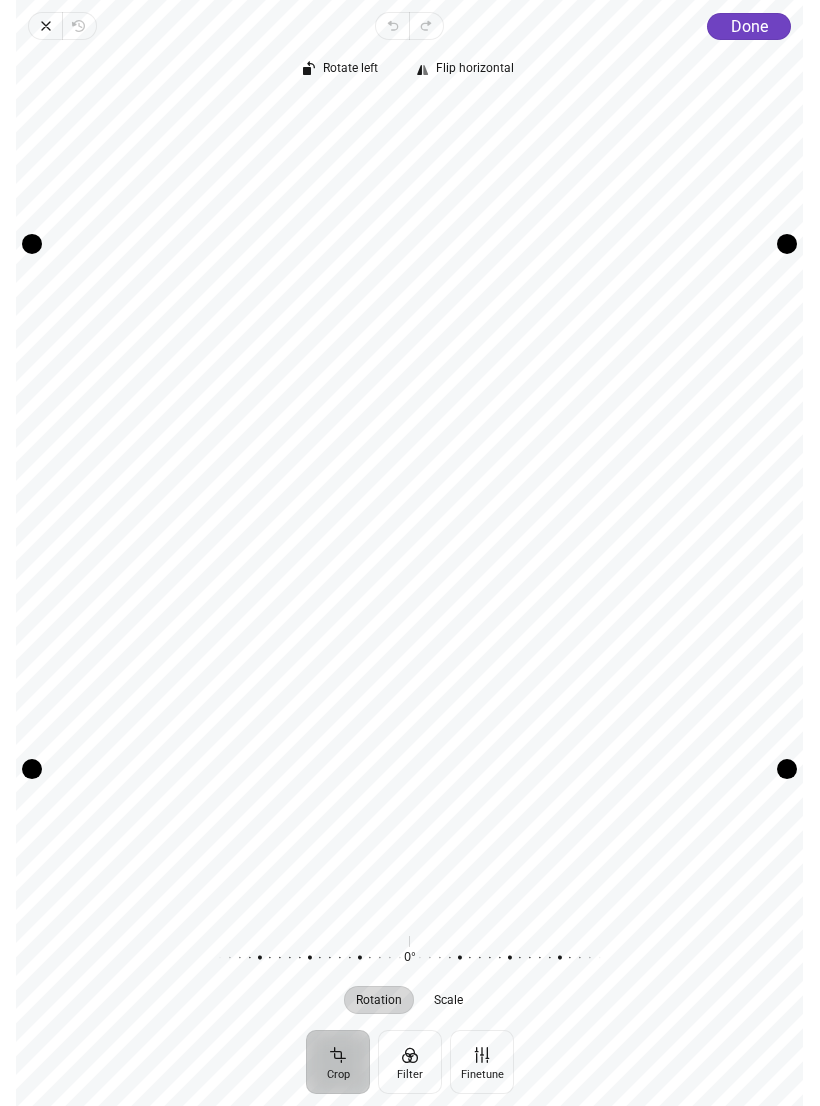 click on "Done" 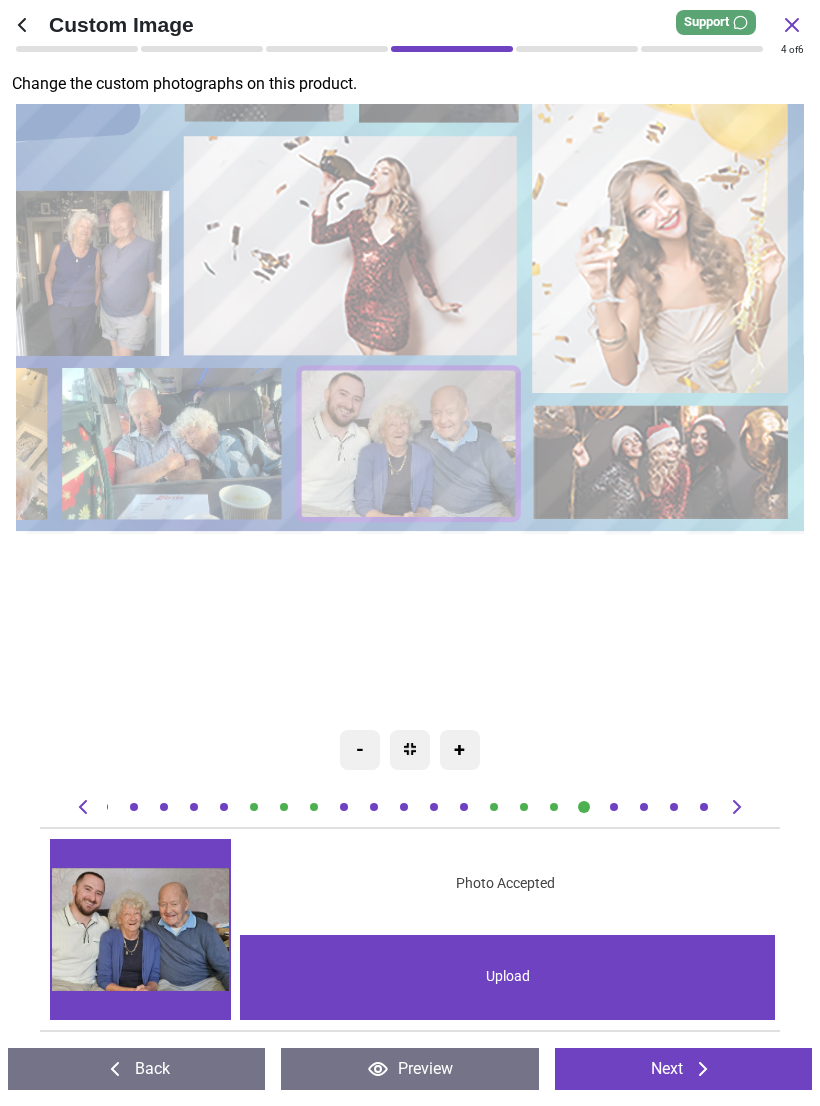 click 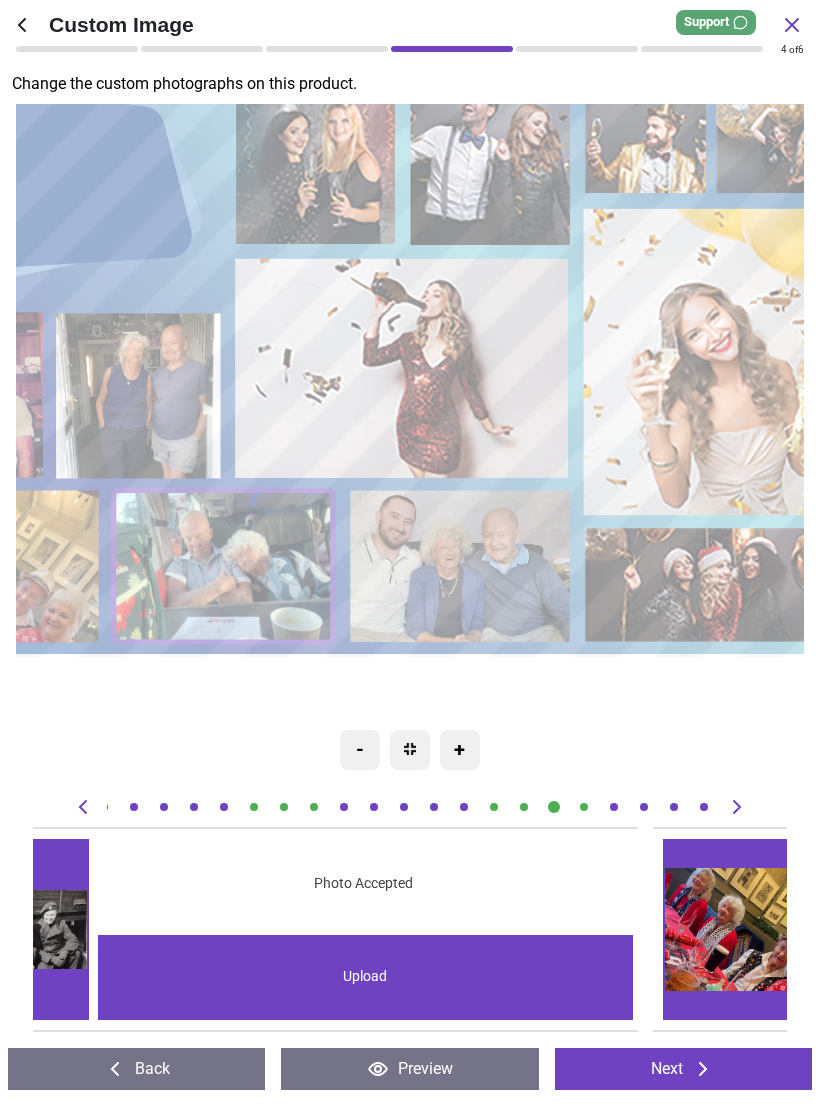 scroll, scrollTop: 0, scrollLeft: 9053, axis: horizontal 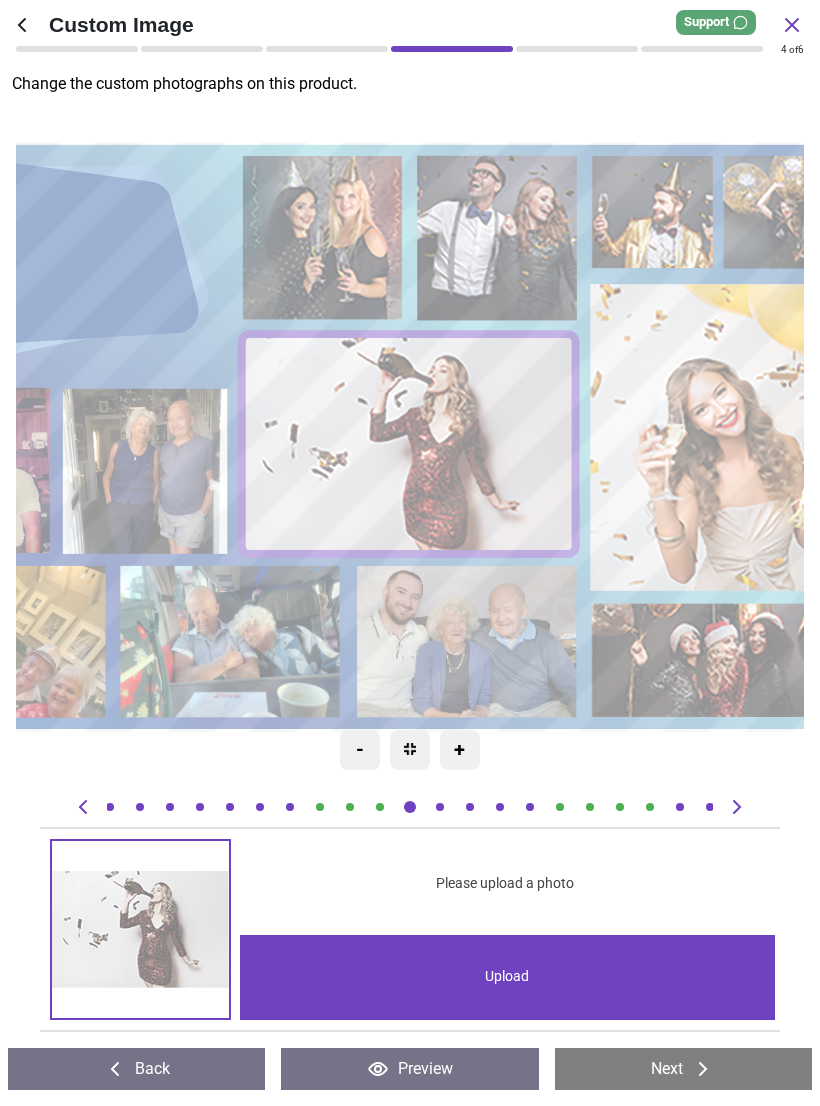 click on "Please upload a photo" at bounding box center [505, 884] 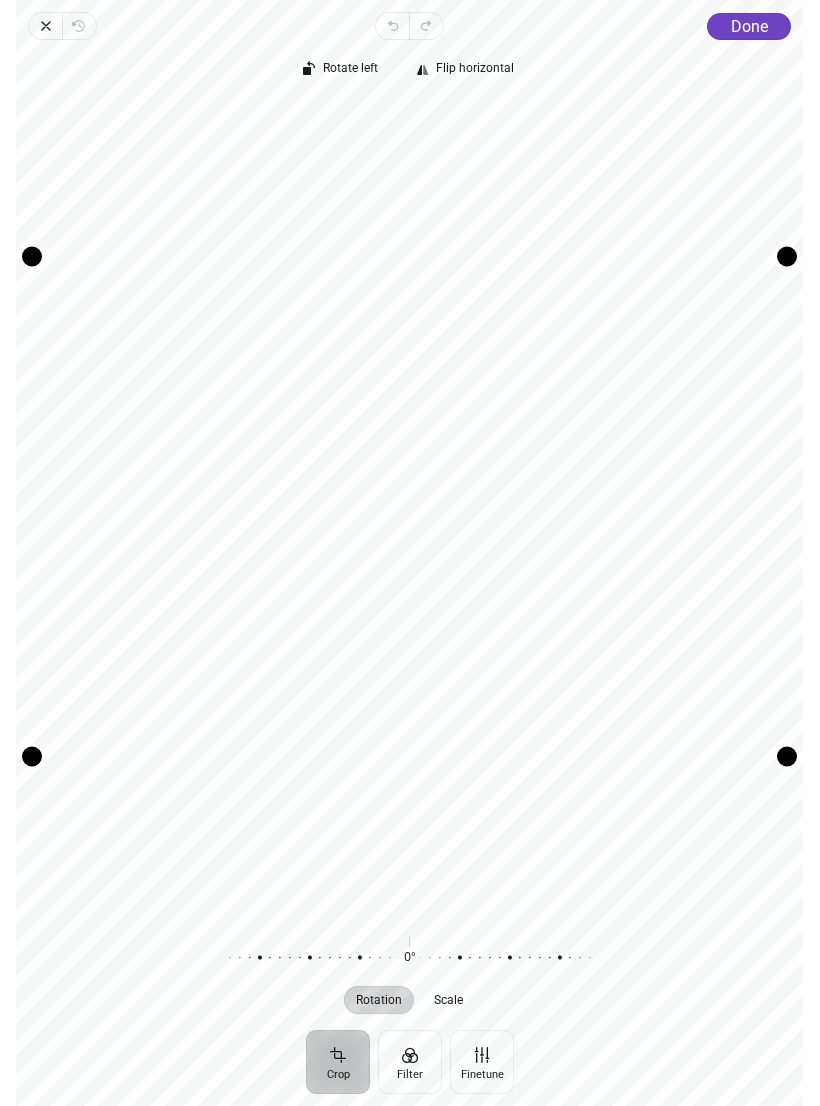 click on "Done" 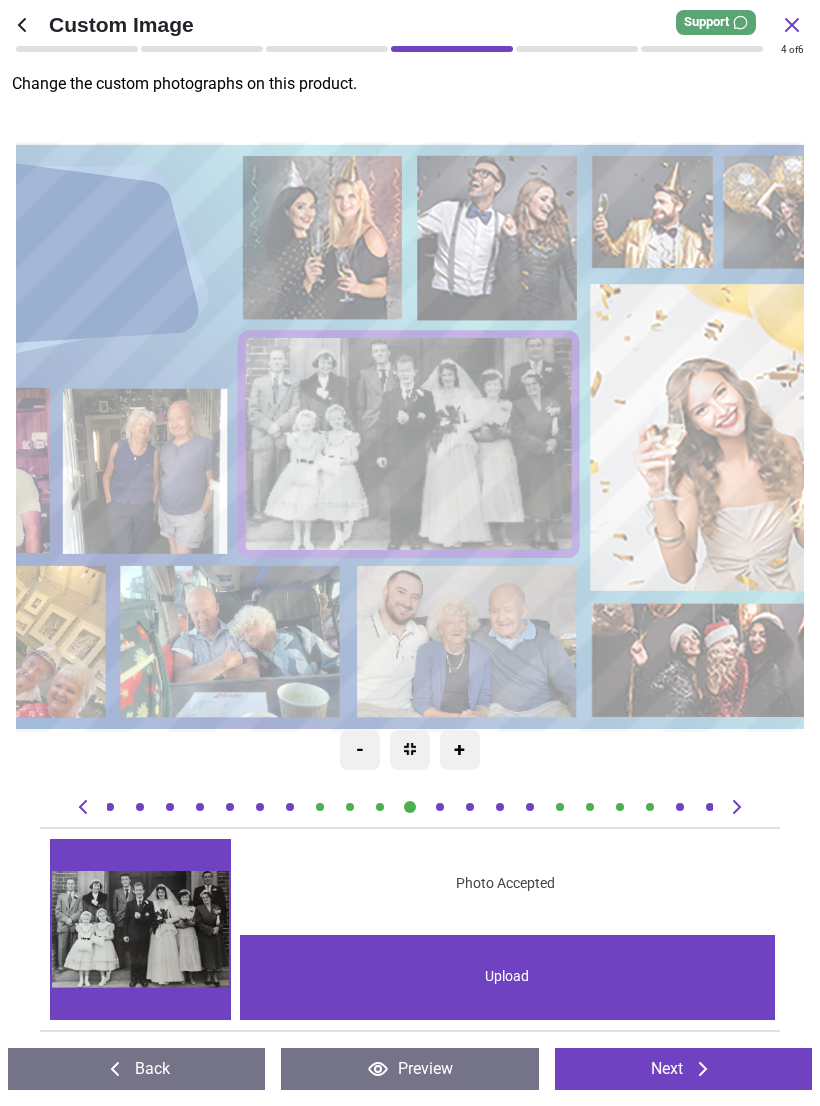 click at bounding box center (140, 929) 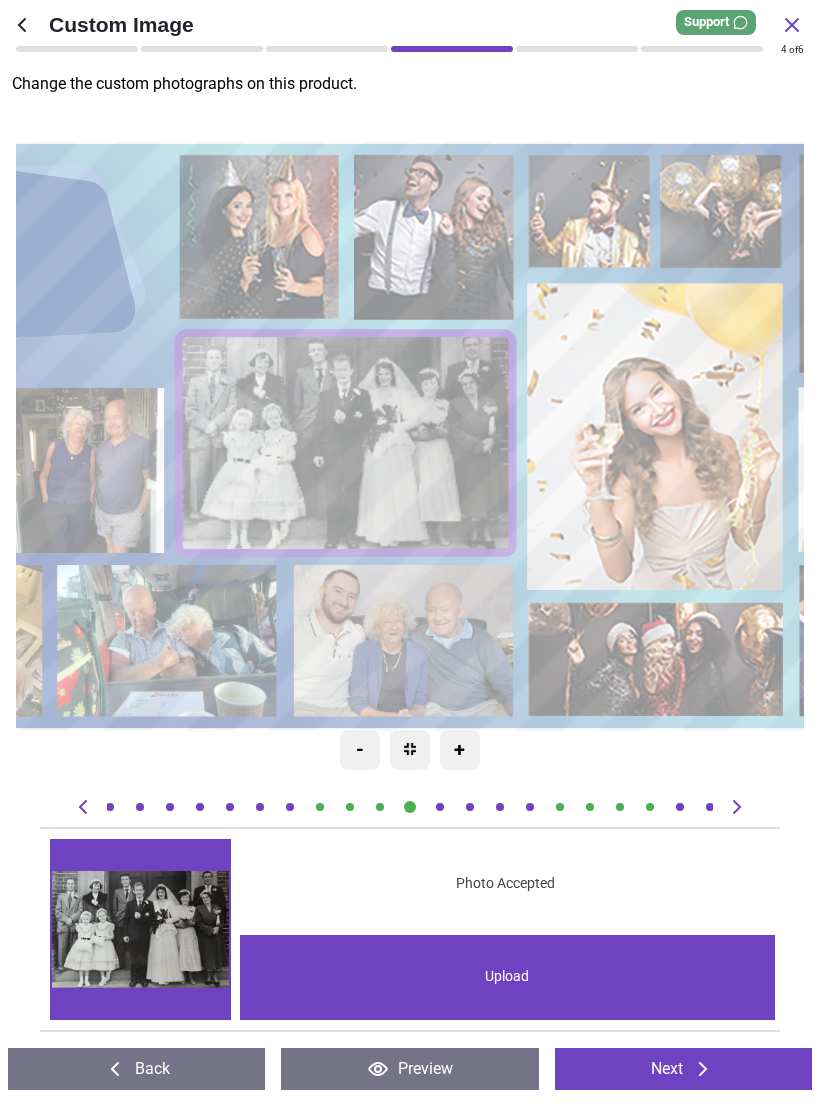 click 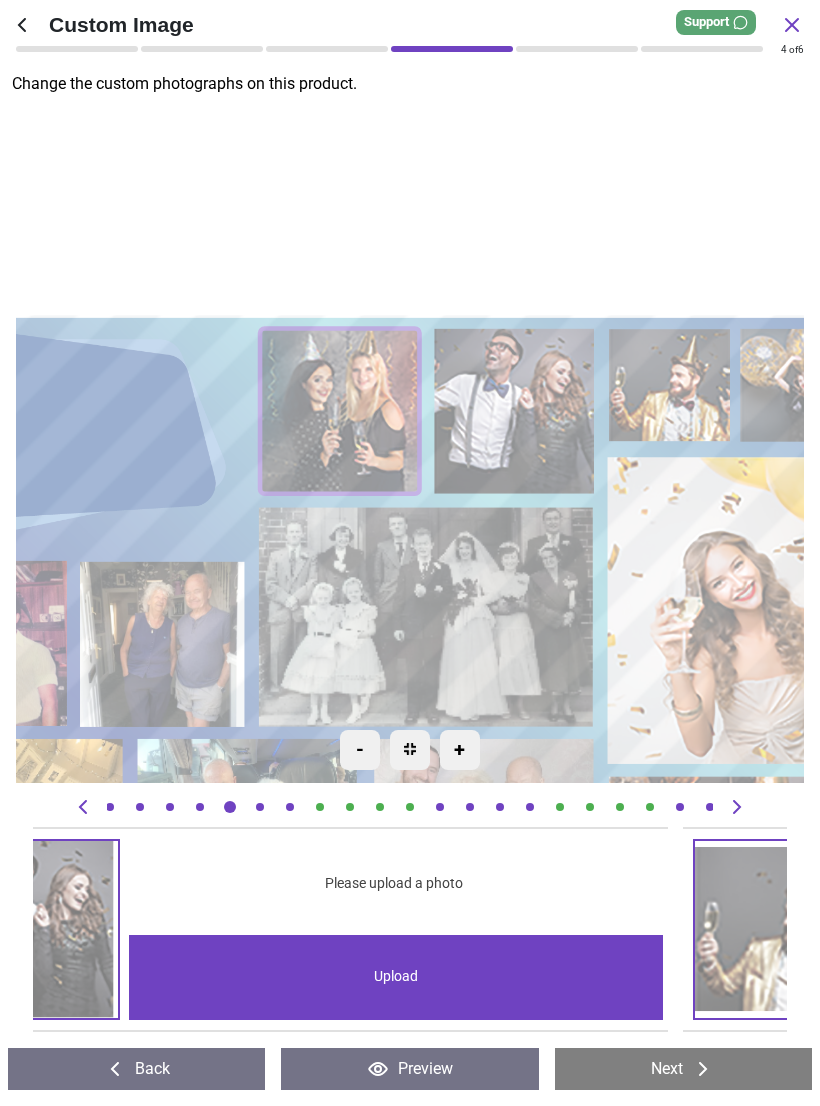 scroll, scrollTop: 0, scrollLeft: 1509, axis: horizontal 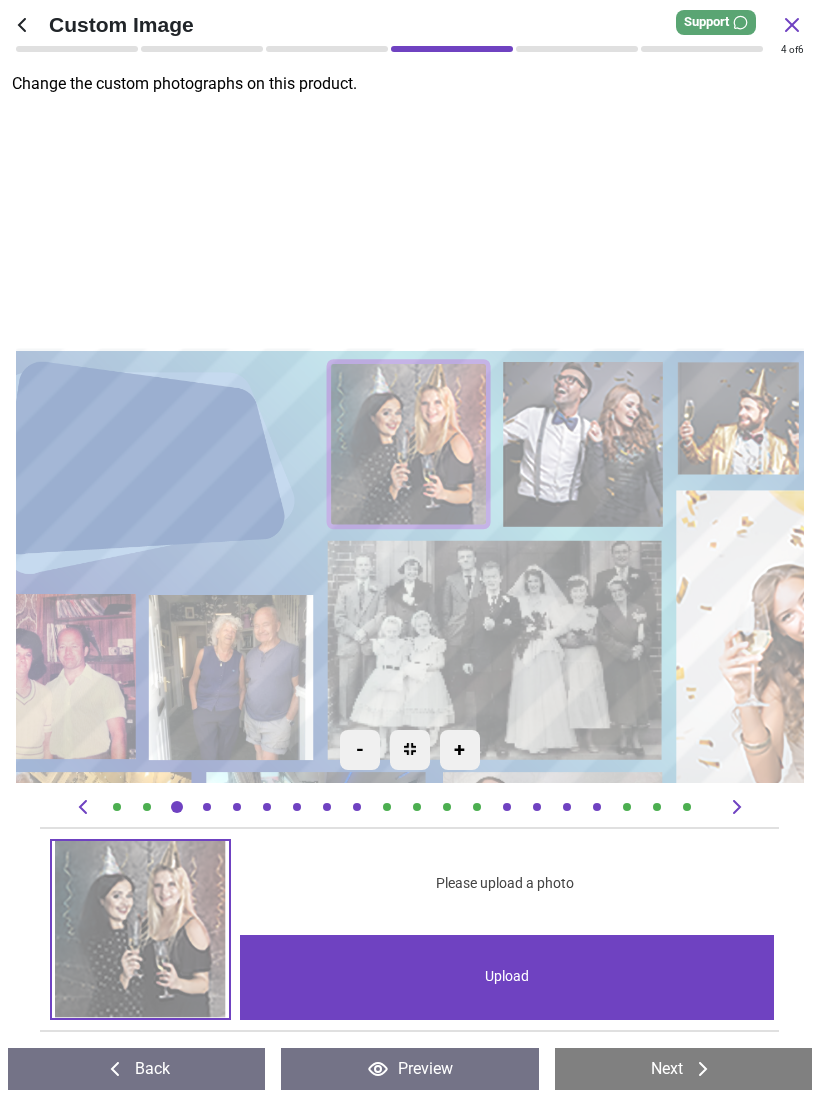 click on "Upload" at bounding box center [507, 977] 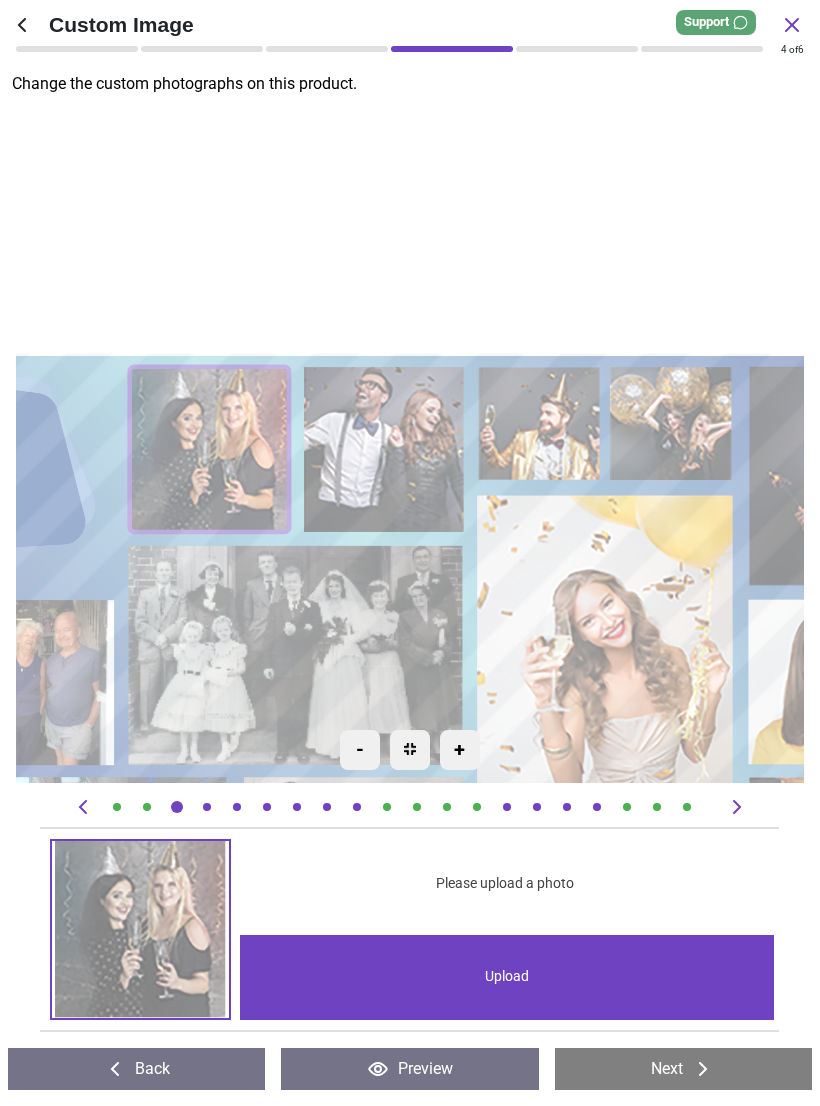 click 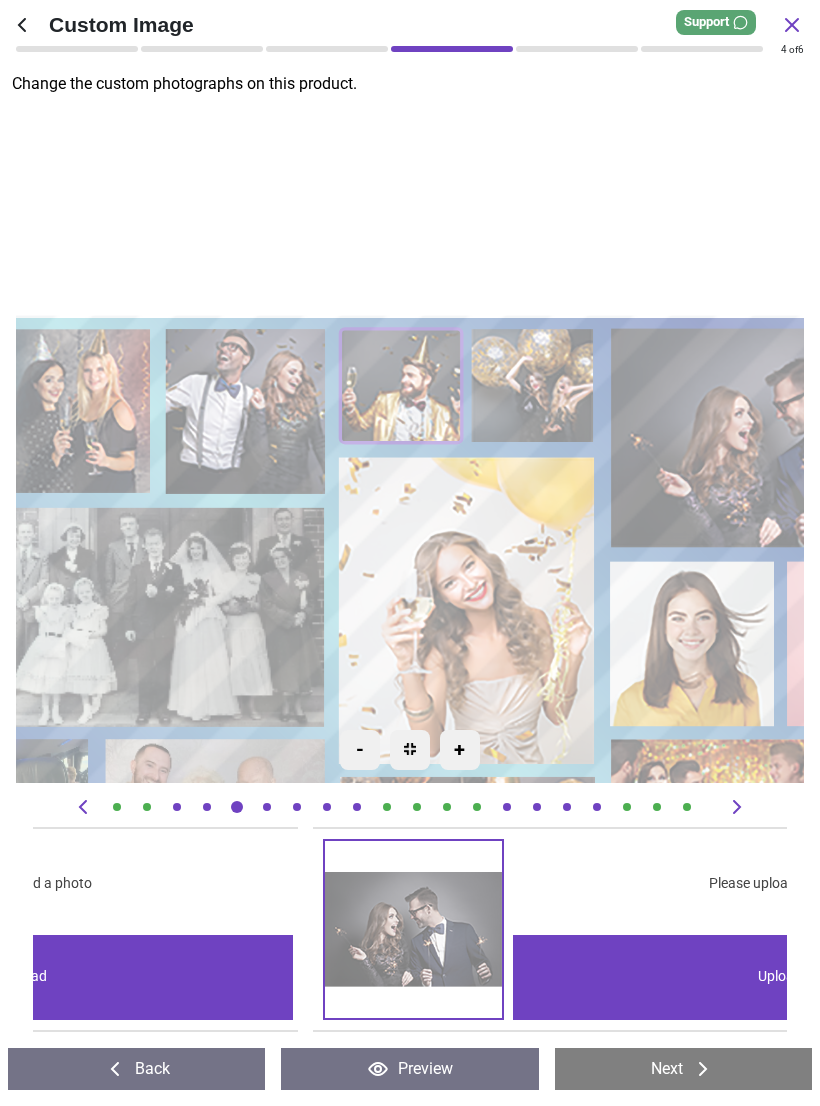 scroll, scrollTop: 0, scrollLeft: 9807, axis: horizontal 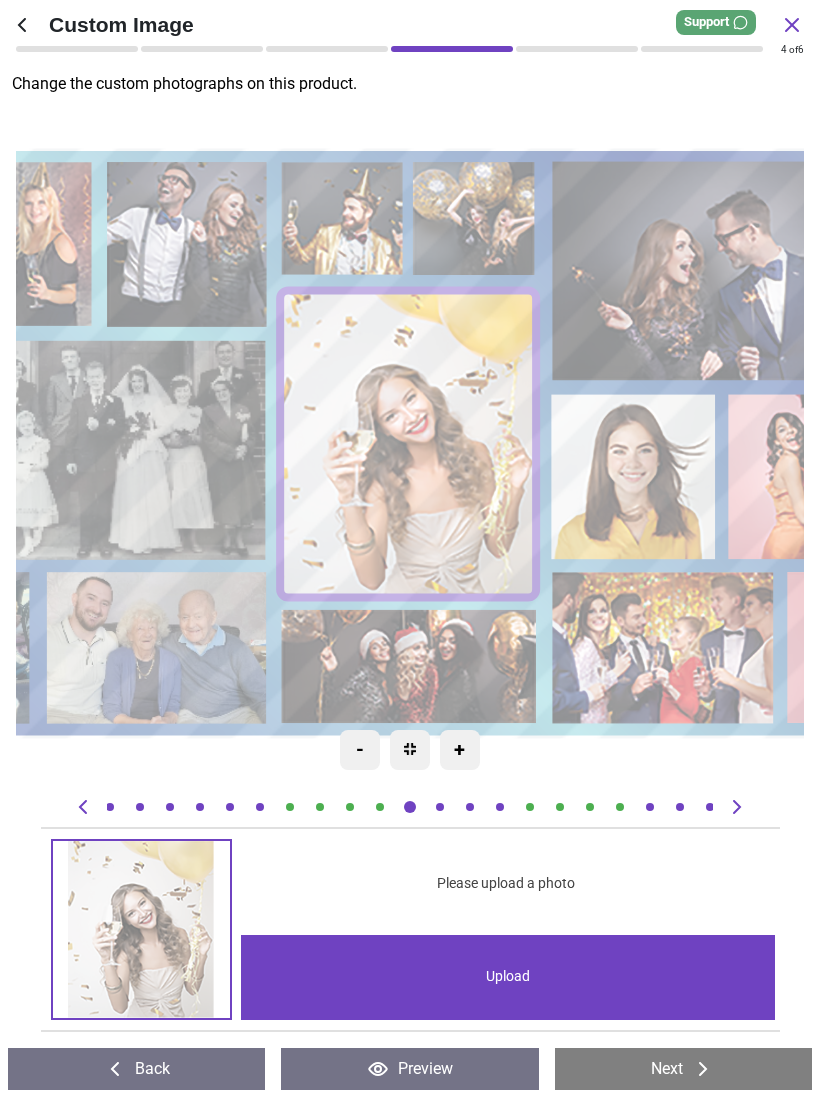 click on "Upload" at bounding box center [508, 977] 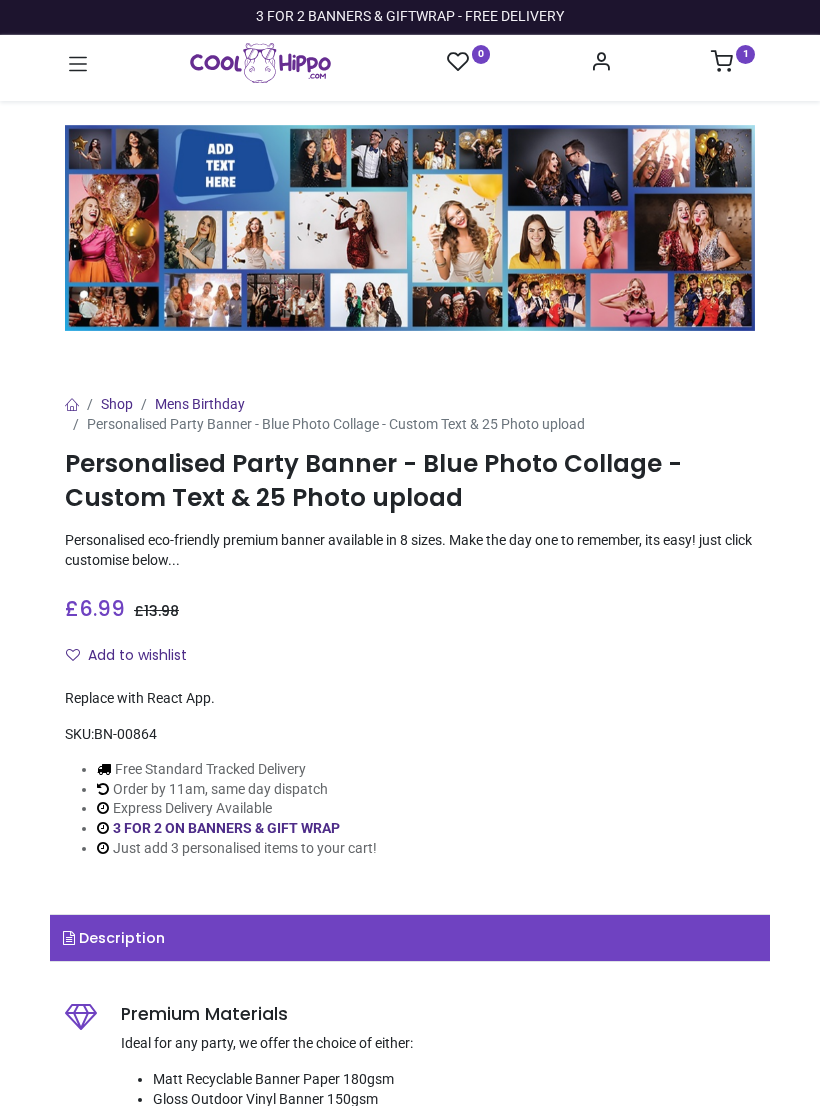scroll, scrollTop: 0, scrollLeft: 0, axis: both 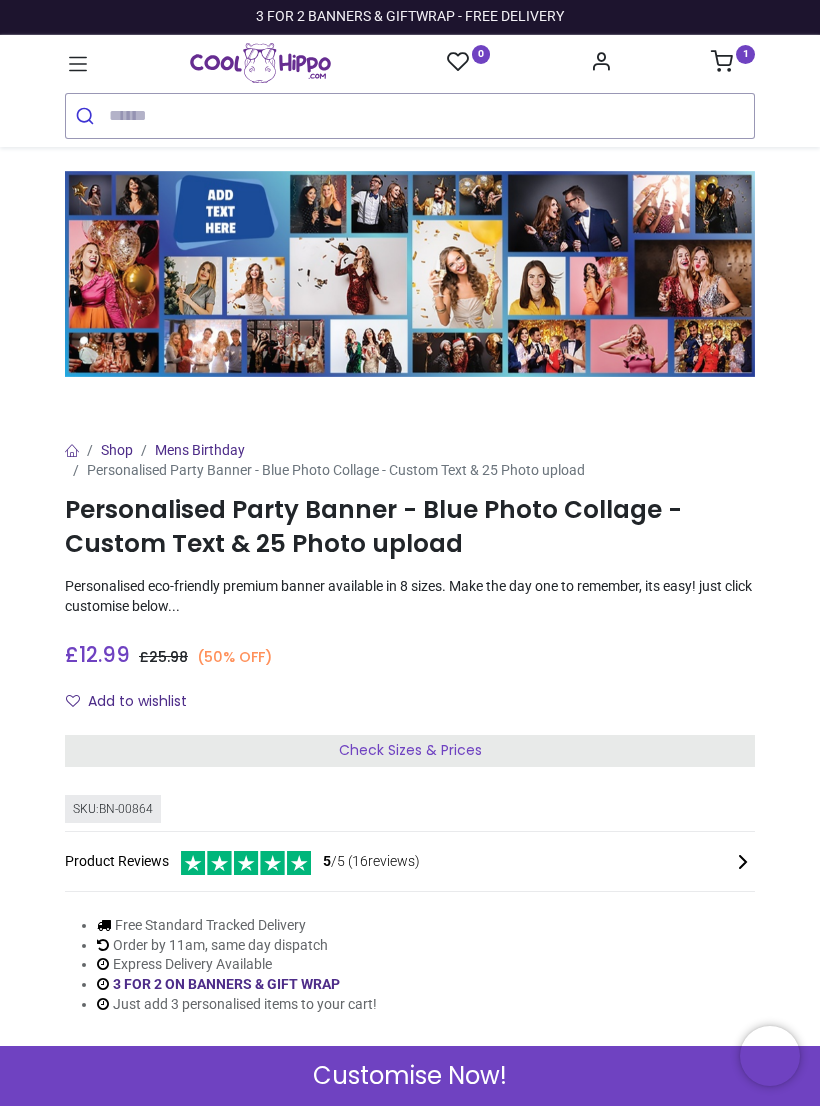 click at bounding box center (722, 61) 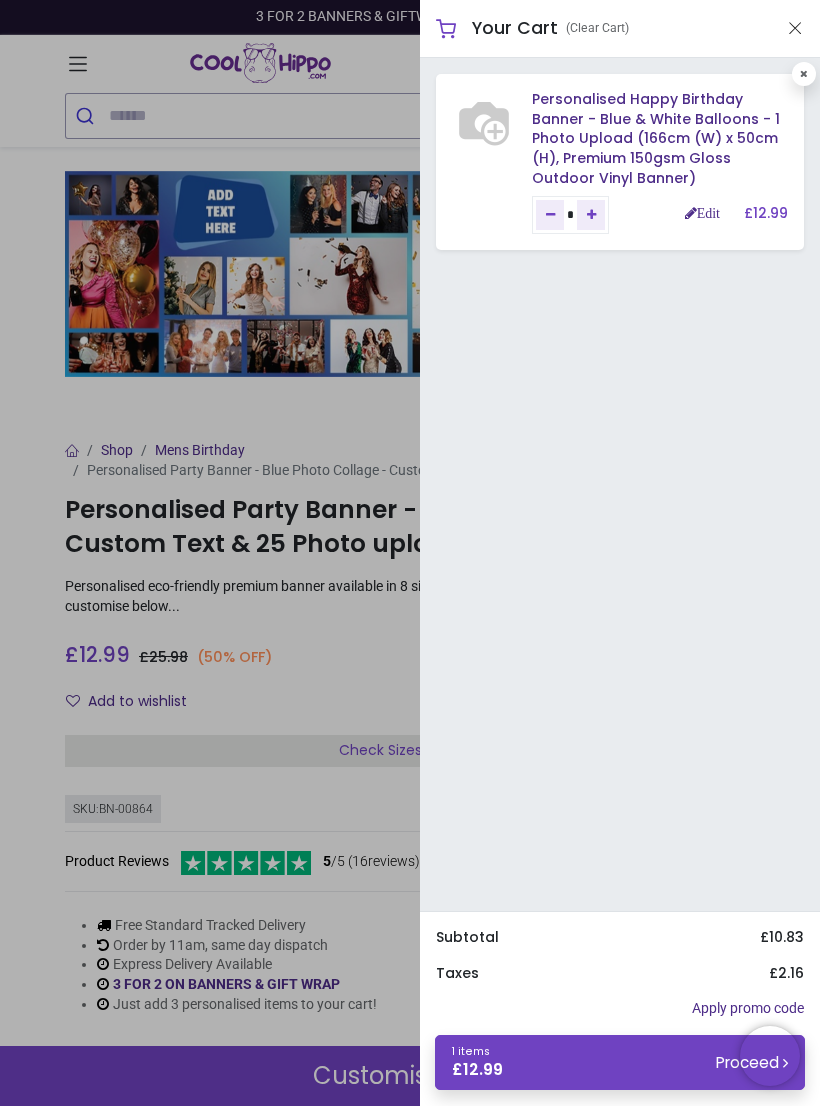 click at bounding box center [410, 553] 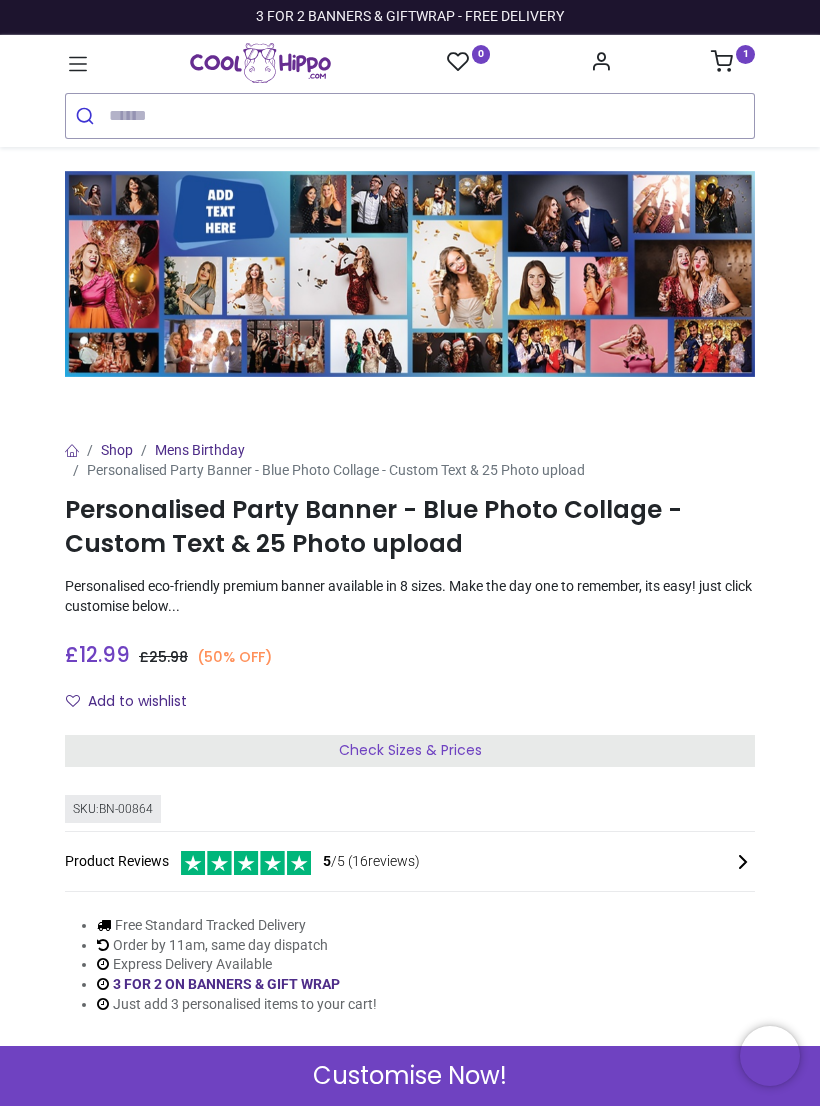 click on "Check Sizes & Prices" at bounding box center (410, 751) 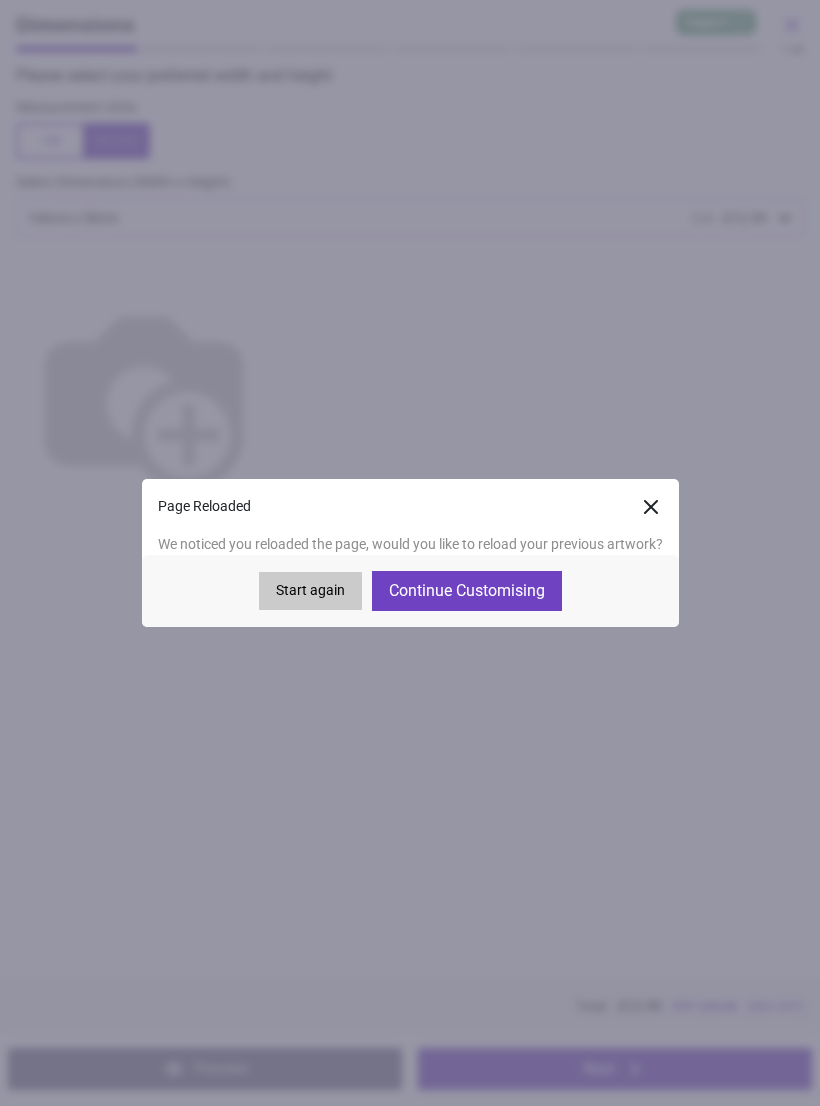 click on "Continue Customising" at bounding box center (467, 591) 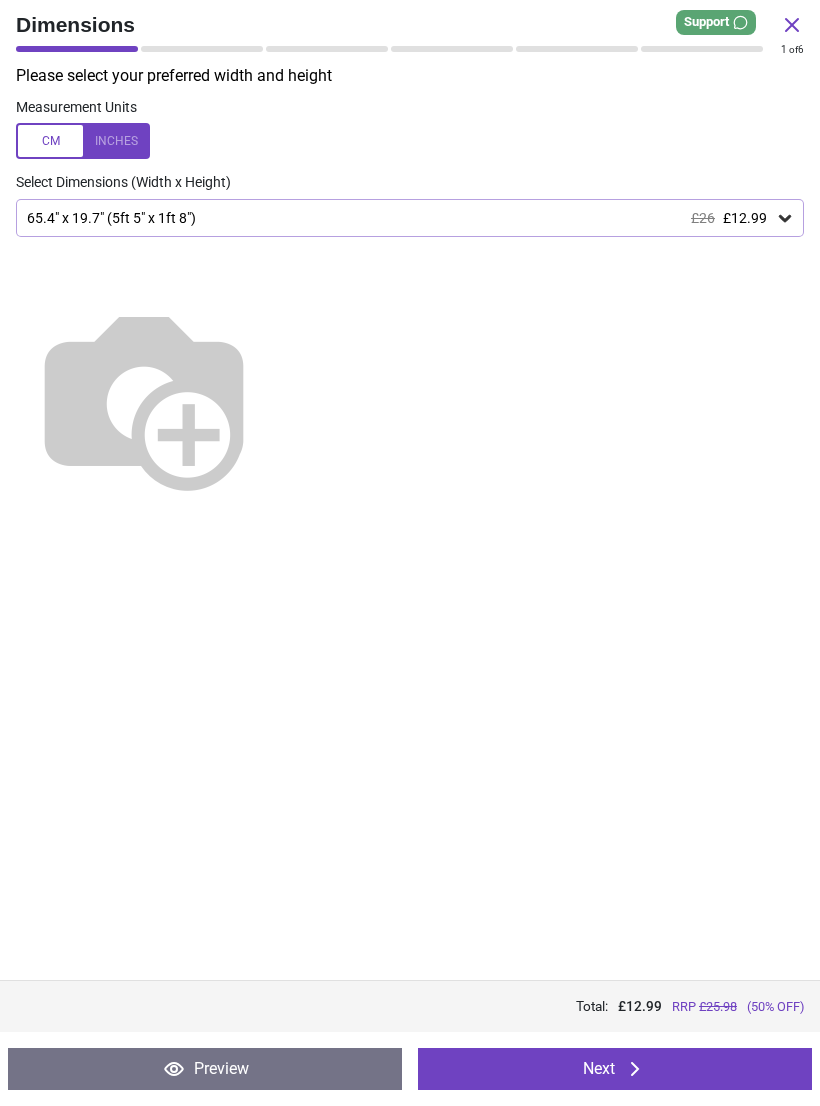 click at bounding box center [83, 141] 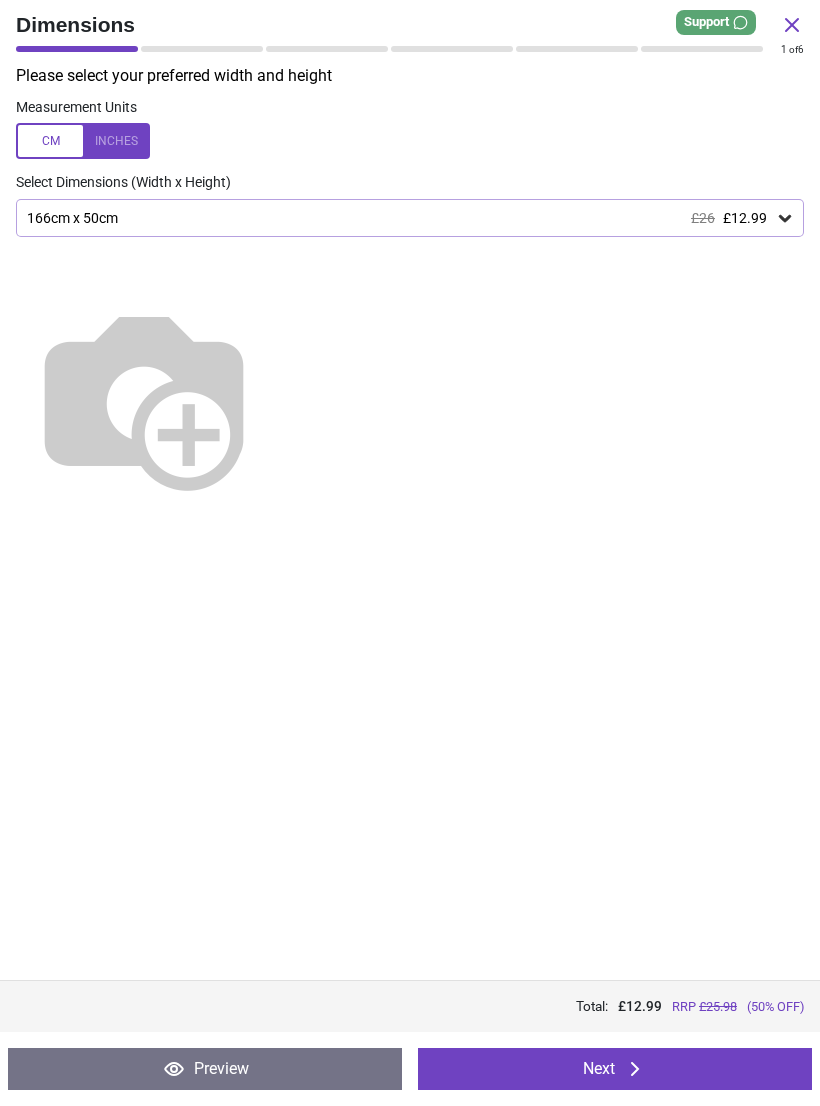 click on "166cm  x  50cm       £26 £12.99" at bounding box center (400, 218) 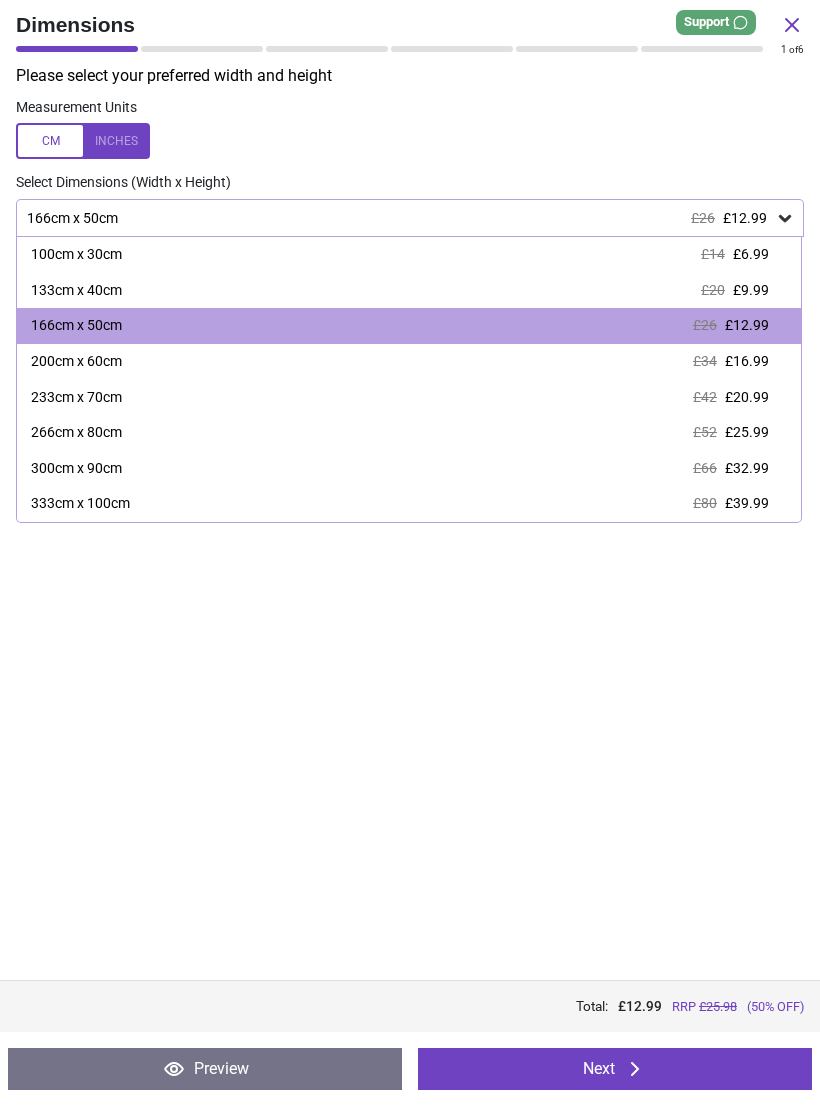 click at bounding box center (83, 141) 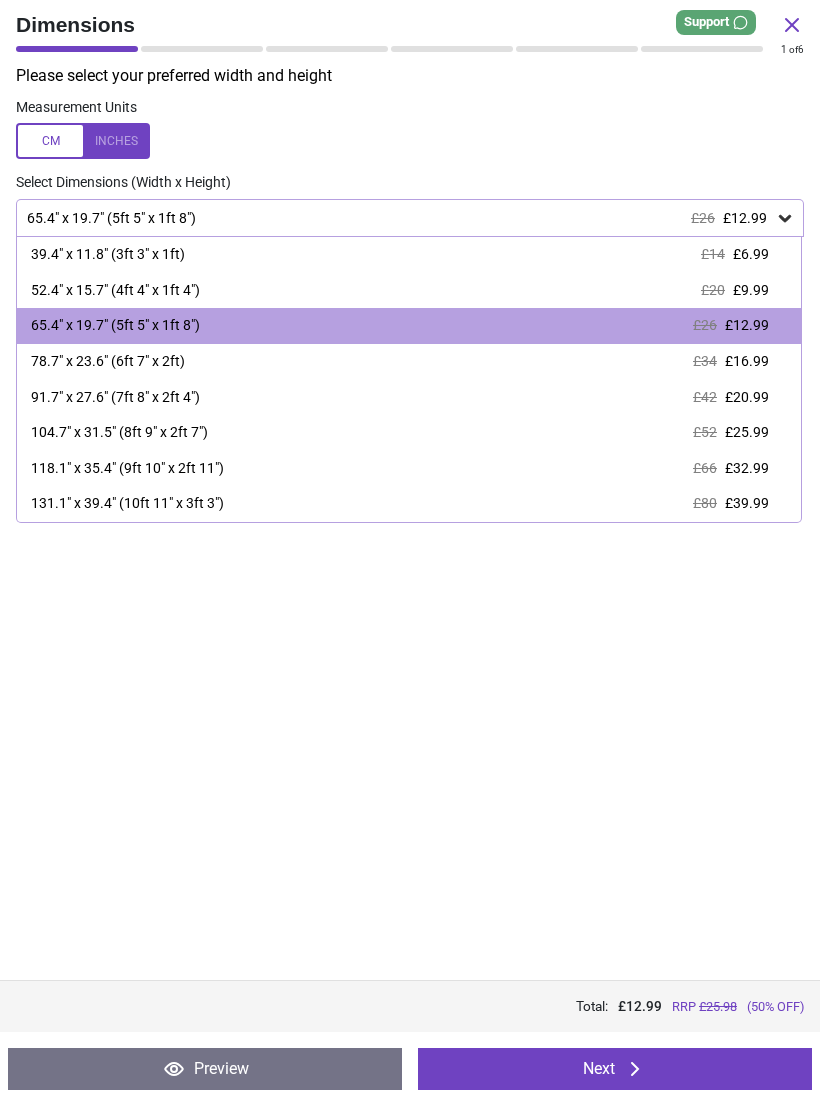 click on "Next" at bounding box center [615, 1069] 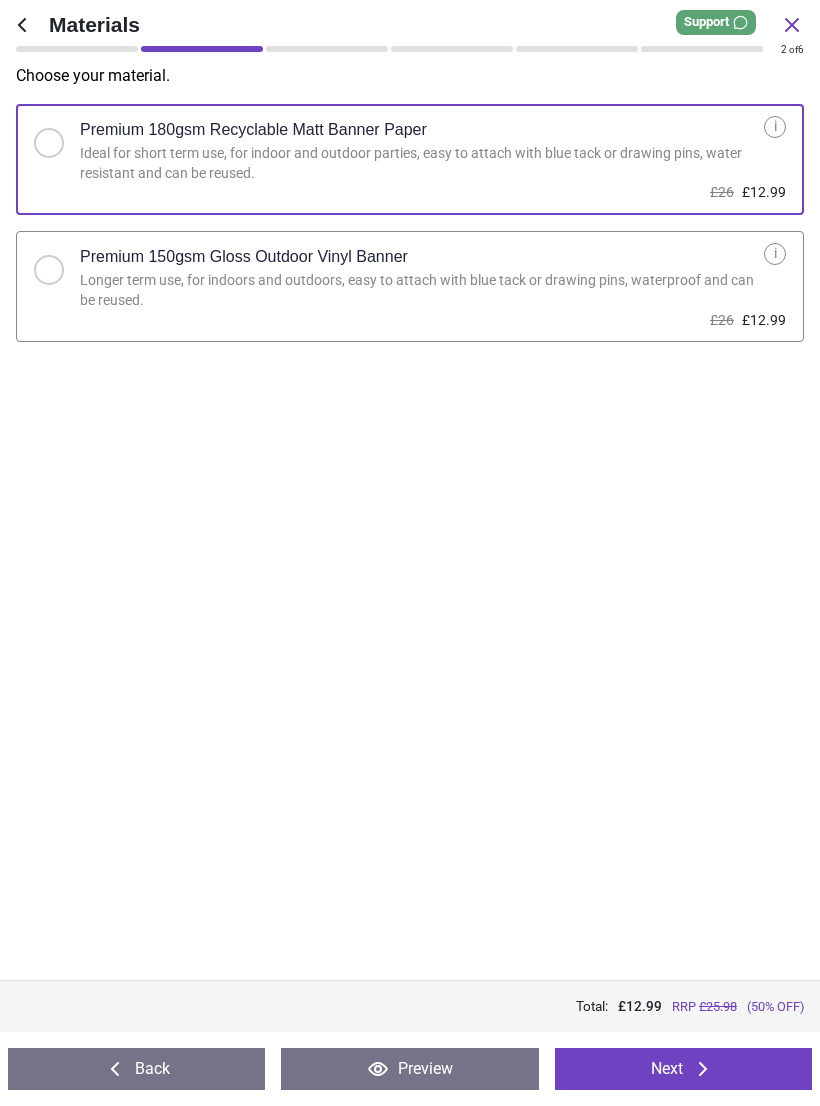 click on "Next" at bounding box center [683, 1069] 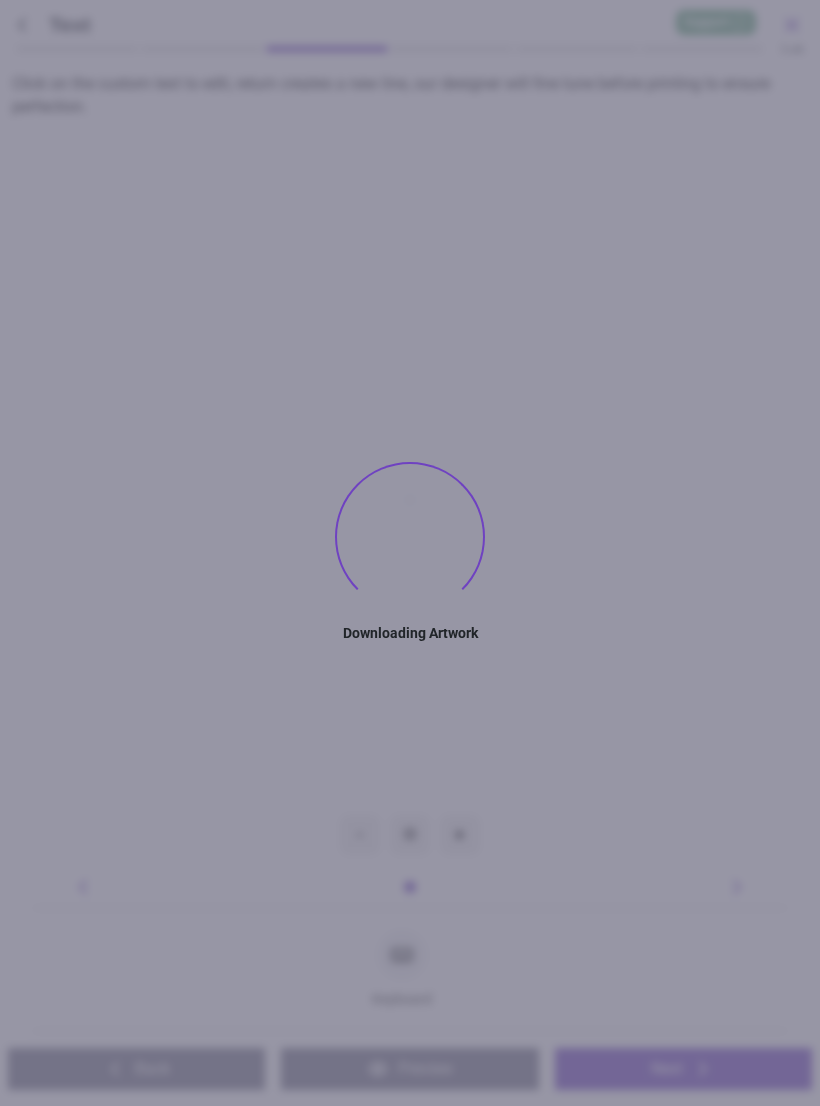 type on "******
********" 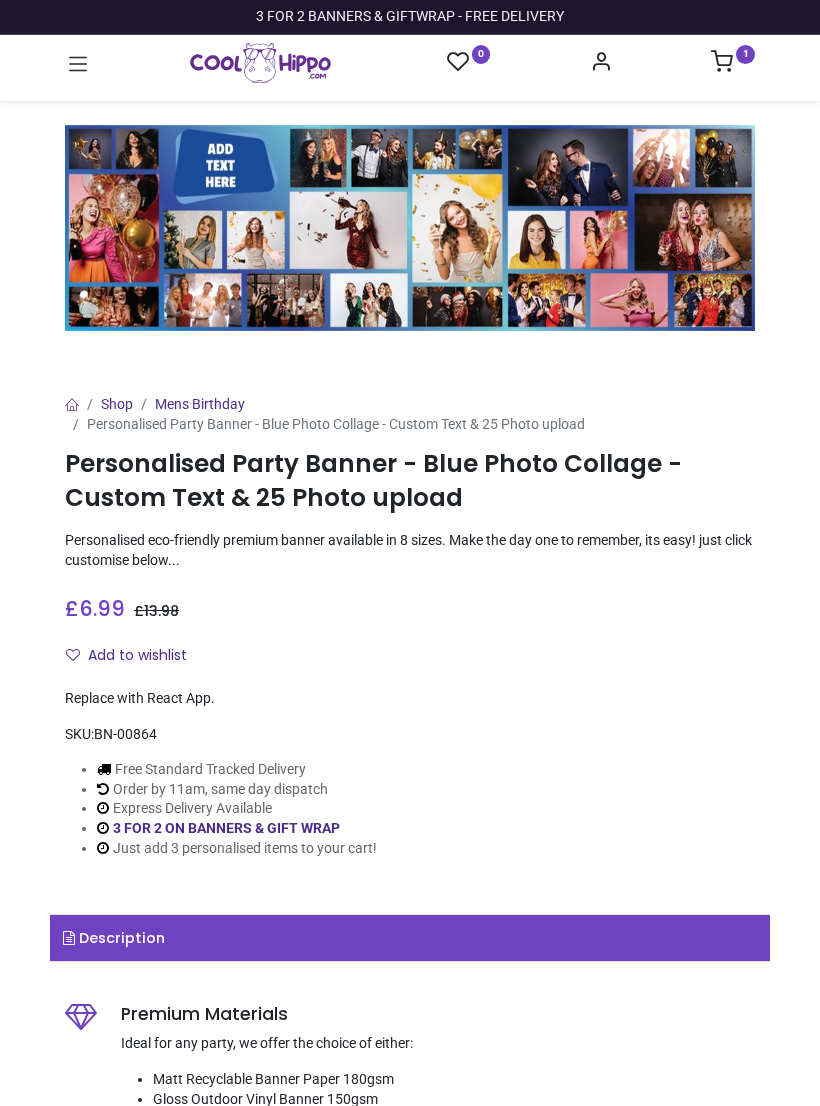 scroll, scrollTop: 0, scrollLeft: 0, axis: both 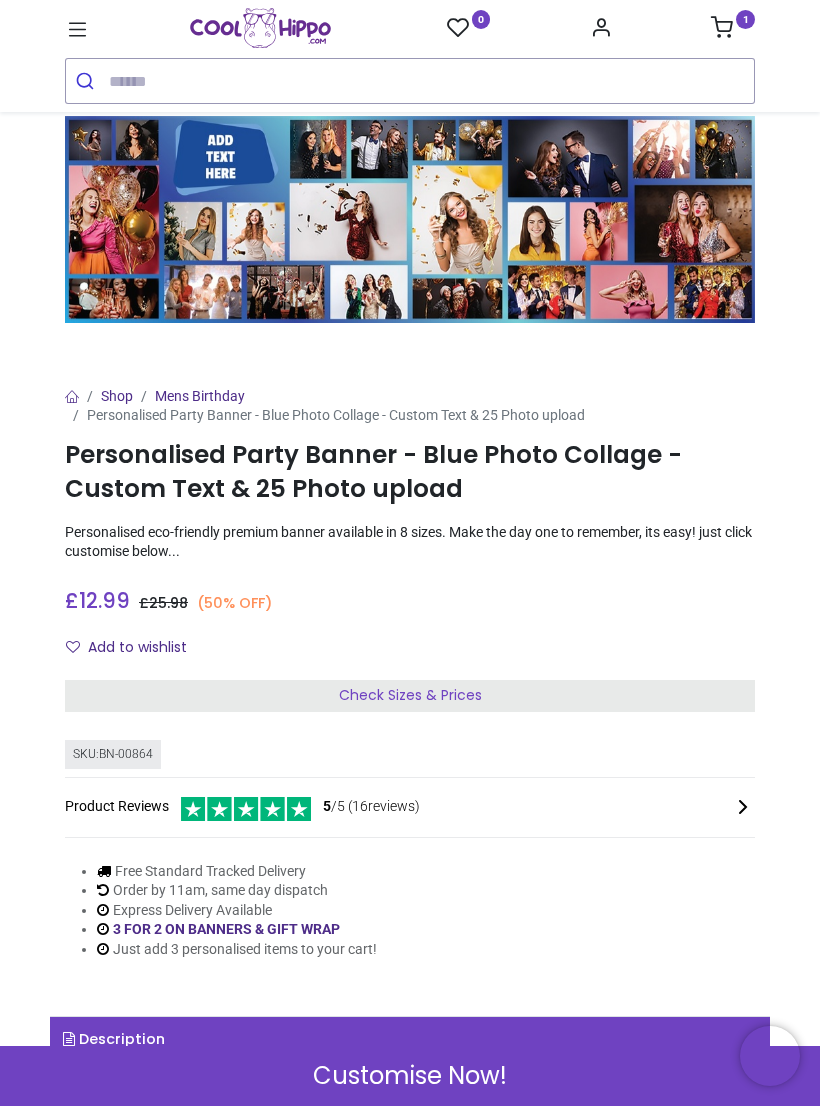 click on "Check Sizes & Prices" at bounding box center (410, 696) 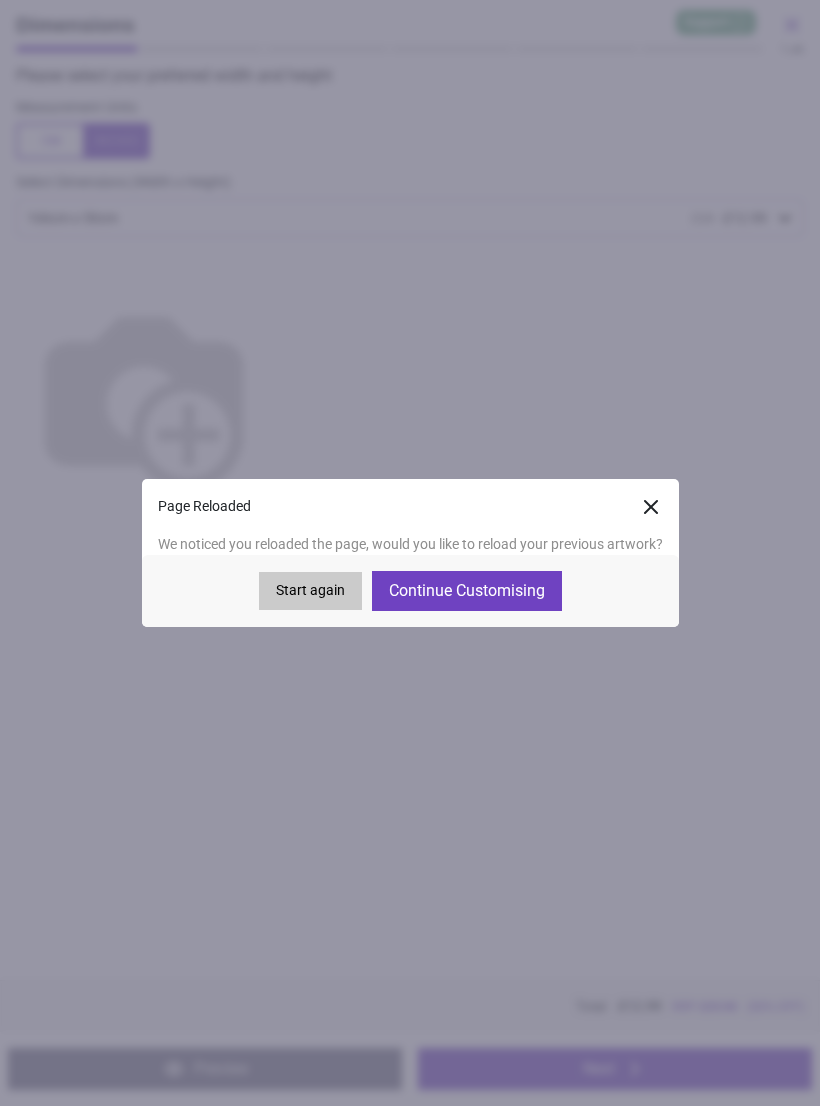 click on "Continue Customising" at bounding box center (467, 591) 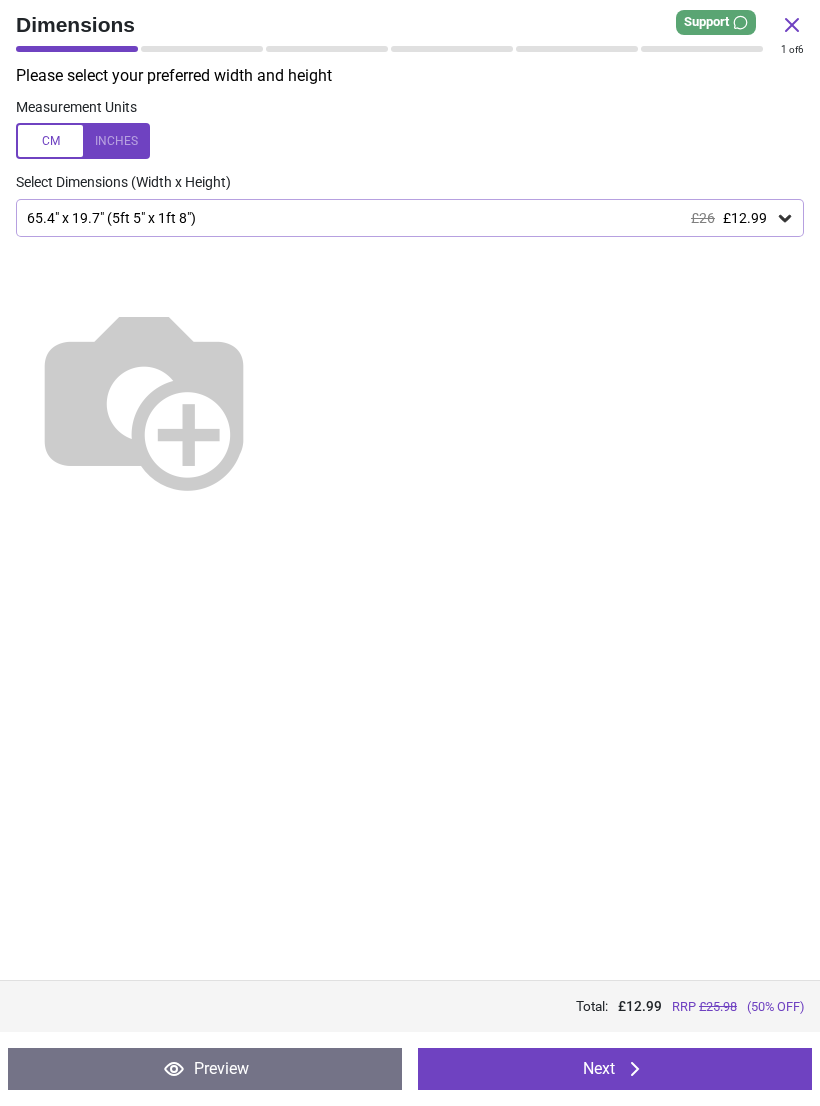 click at bounding box center (83, 141) 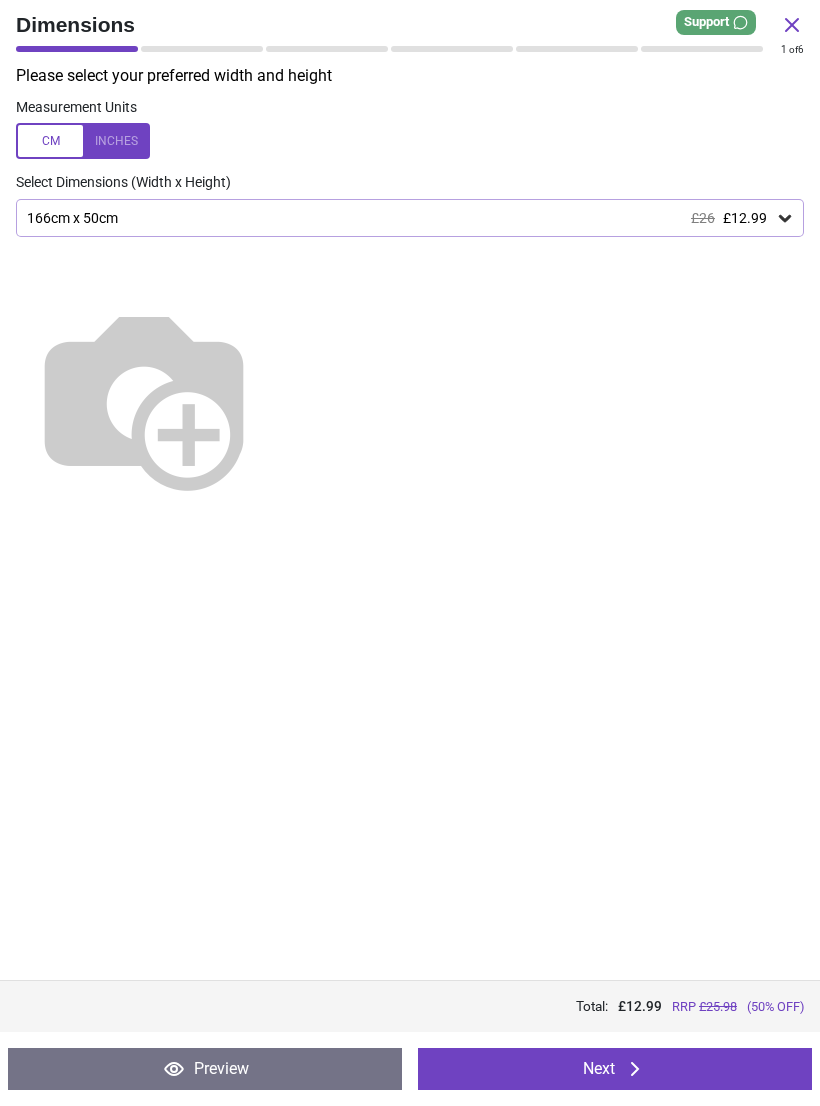 click on "Next" at bounding box center [615, 1069] 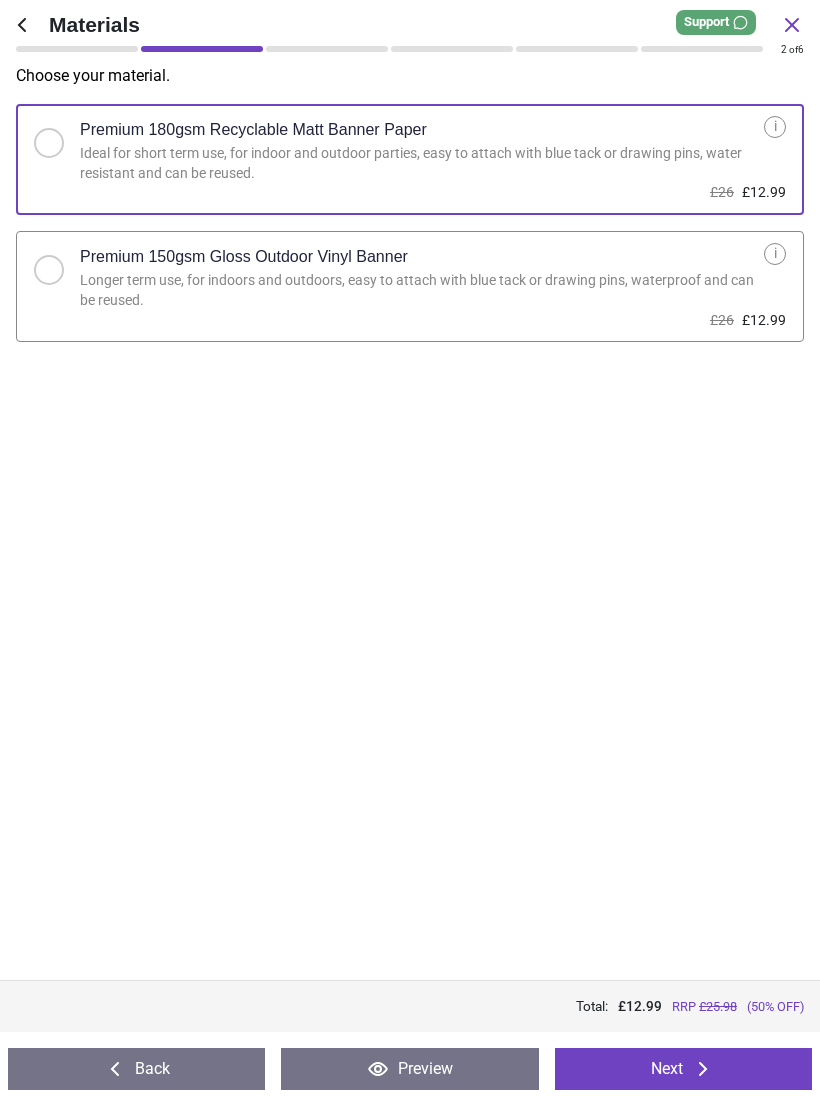 click on "Next" at bounding box center [683, 1069] 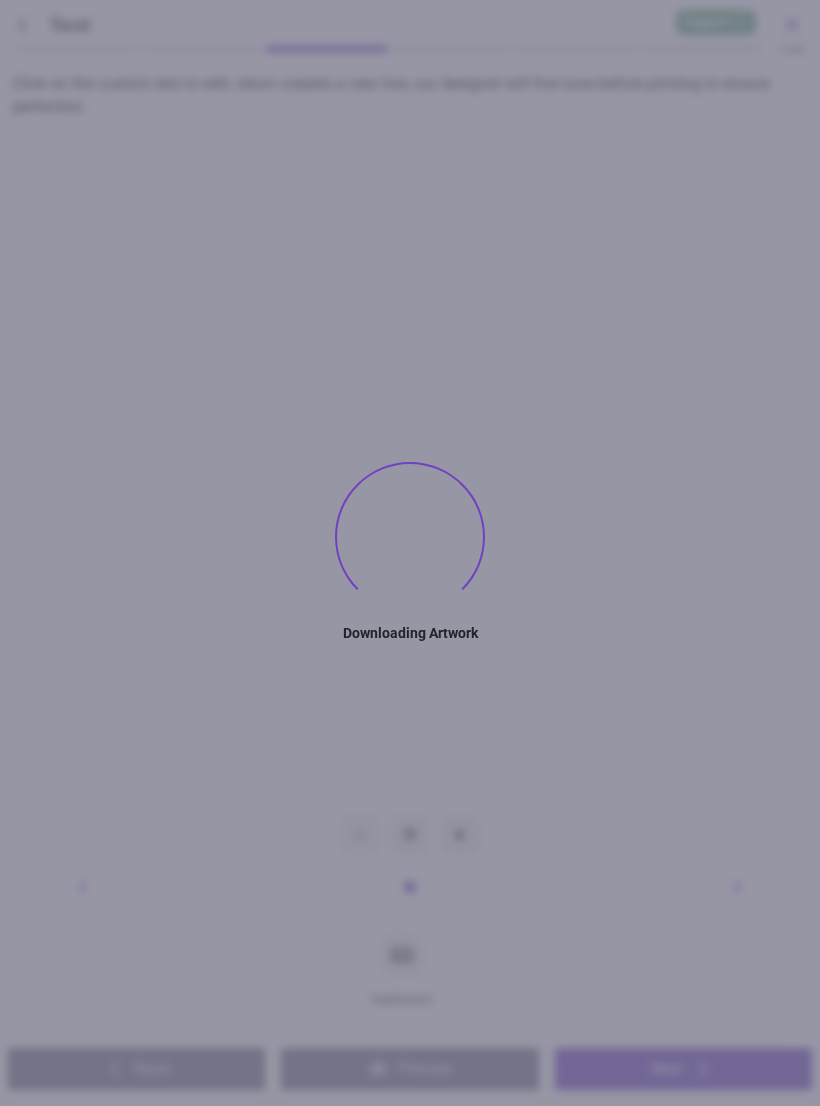 type on "******
********" 